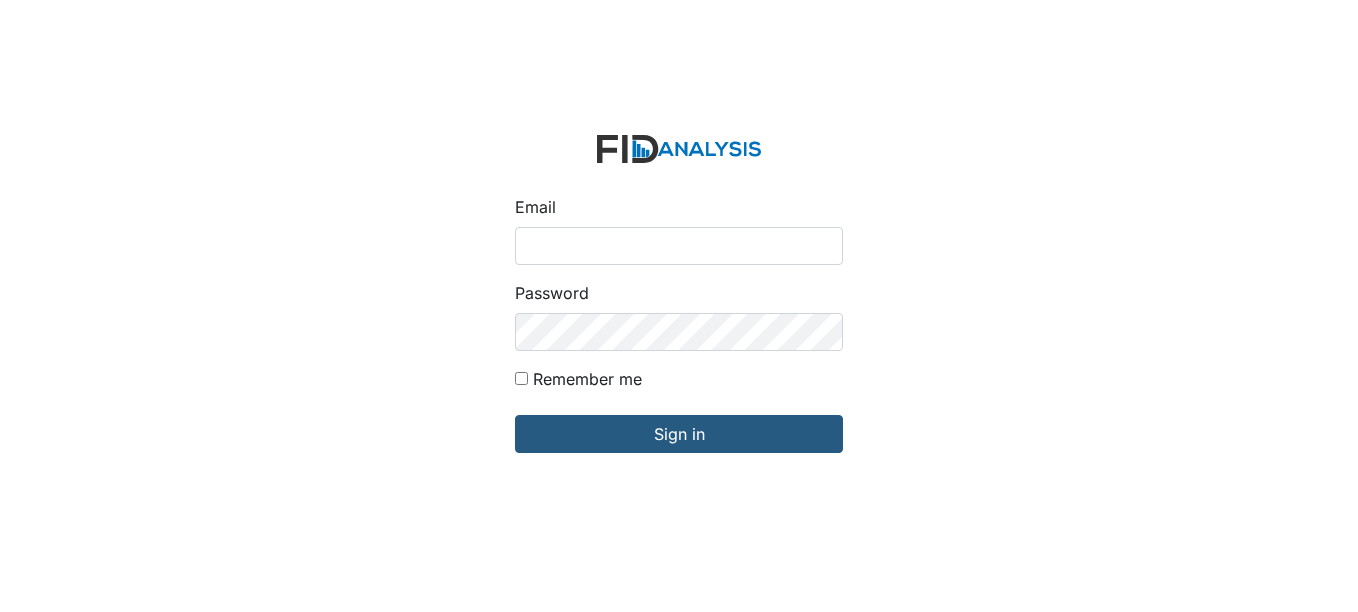 scroll, scrollTop: 0, scrollLeft: 0, axis: both 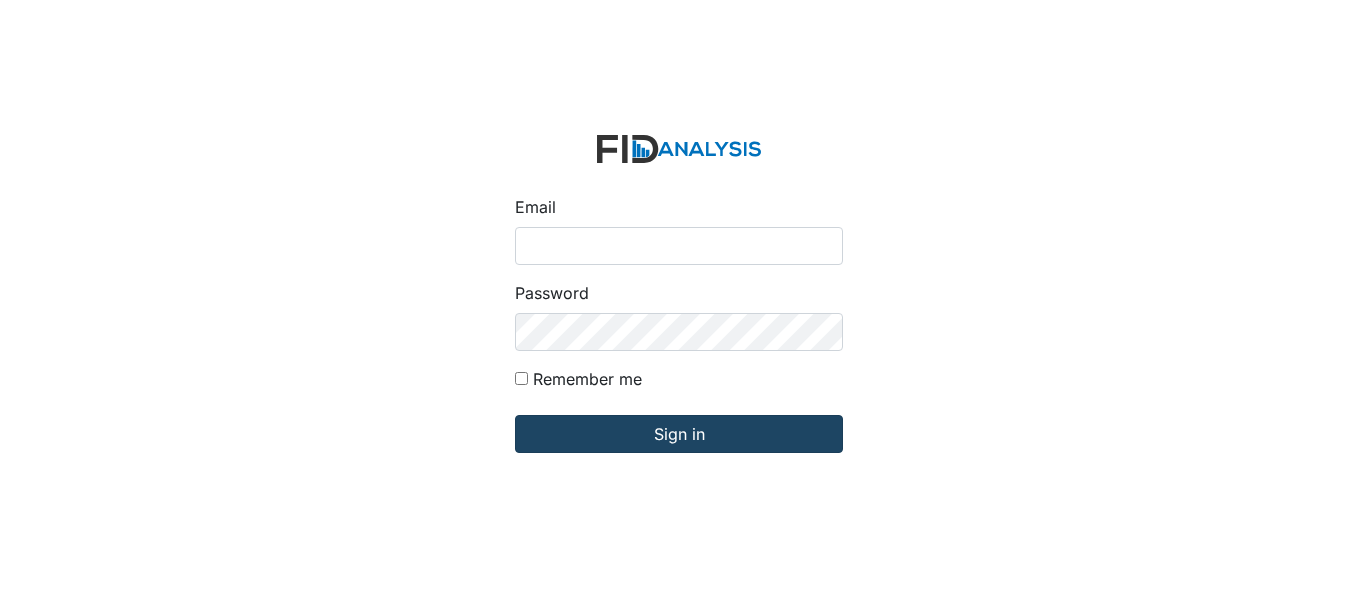 type on "[EMAIL_ADDRESS][DOMAIN_NAME]" 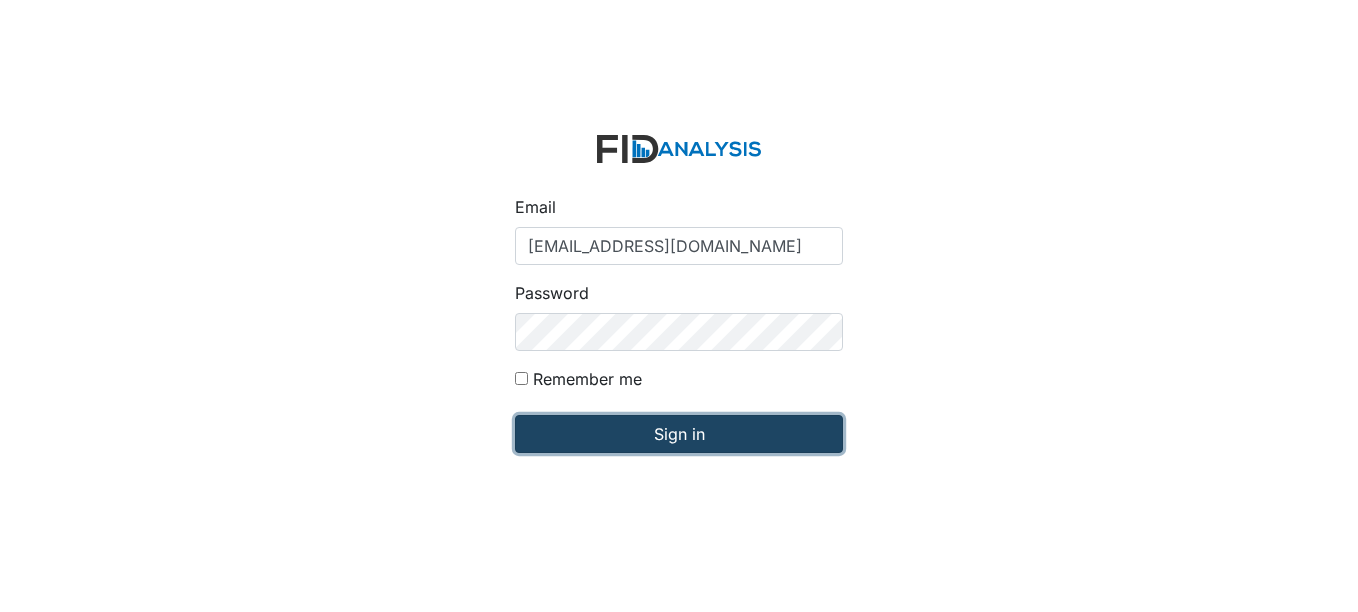 click on "Sign in" at bounding box center (679, 434) 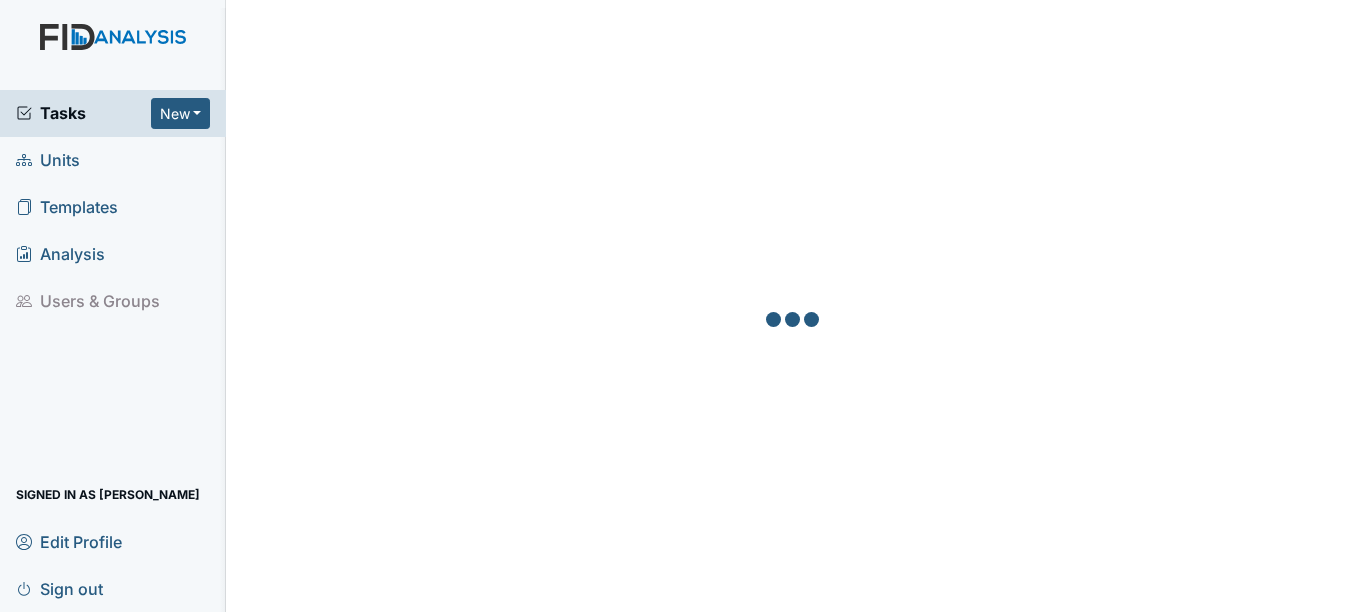 scroll, scrollTop: 0, scrollLeft: 0, axis: both 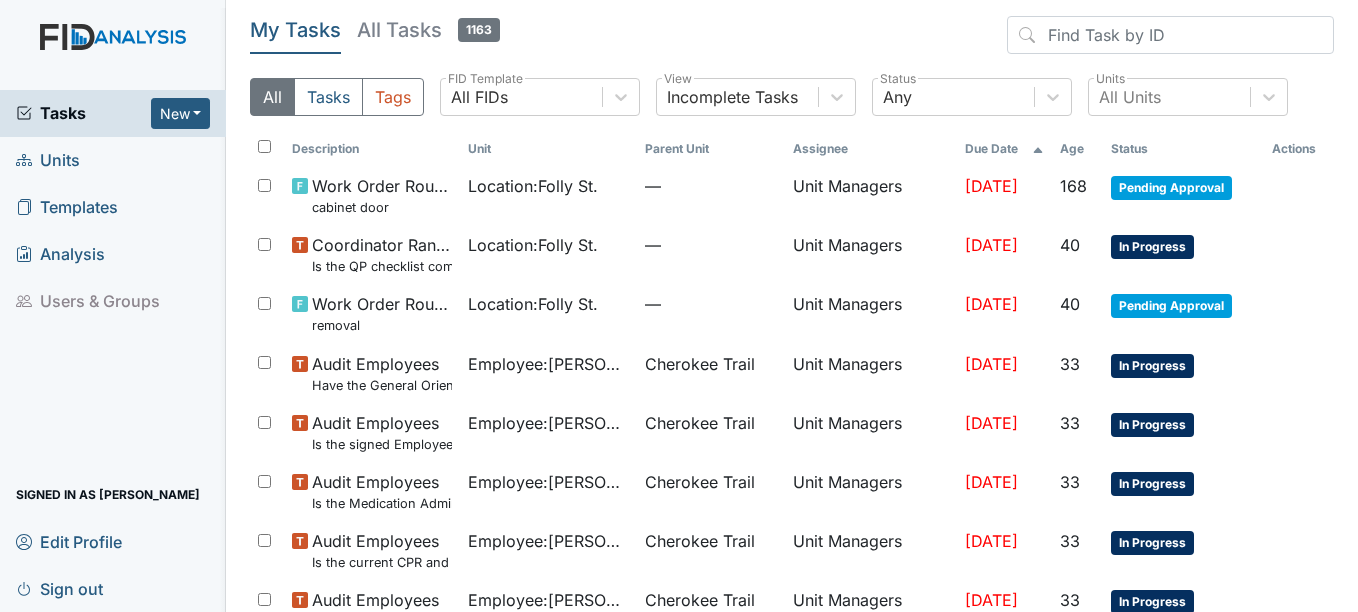 click on "Units" at bounding box center (48, 160) 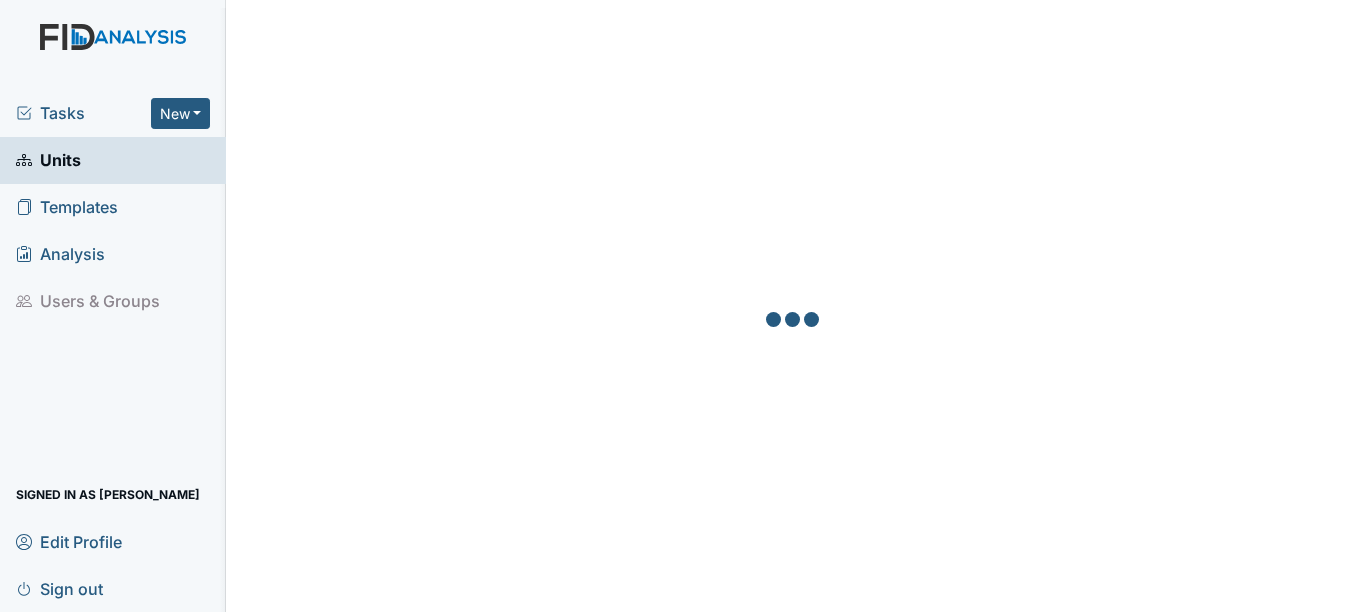 scroll, scrollTop: 0, scrollLeft: 0, axis: both 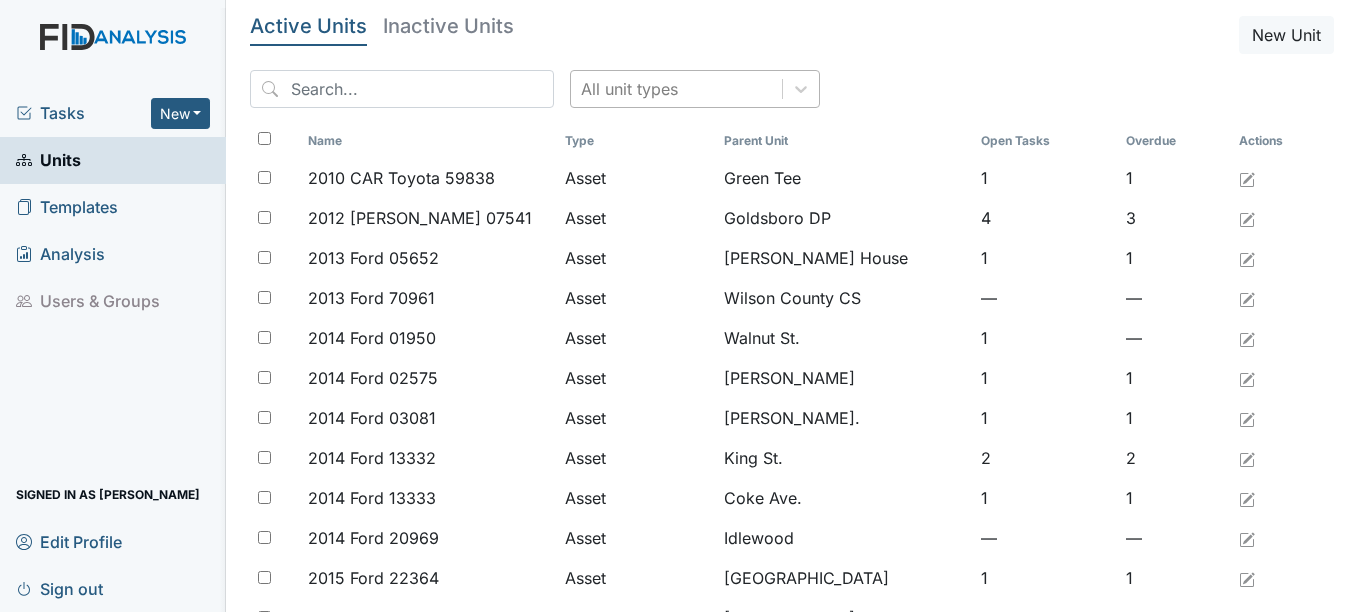 click on "All unit types" at bounding box center (676, 89) 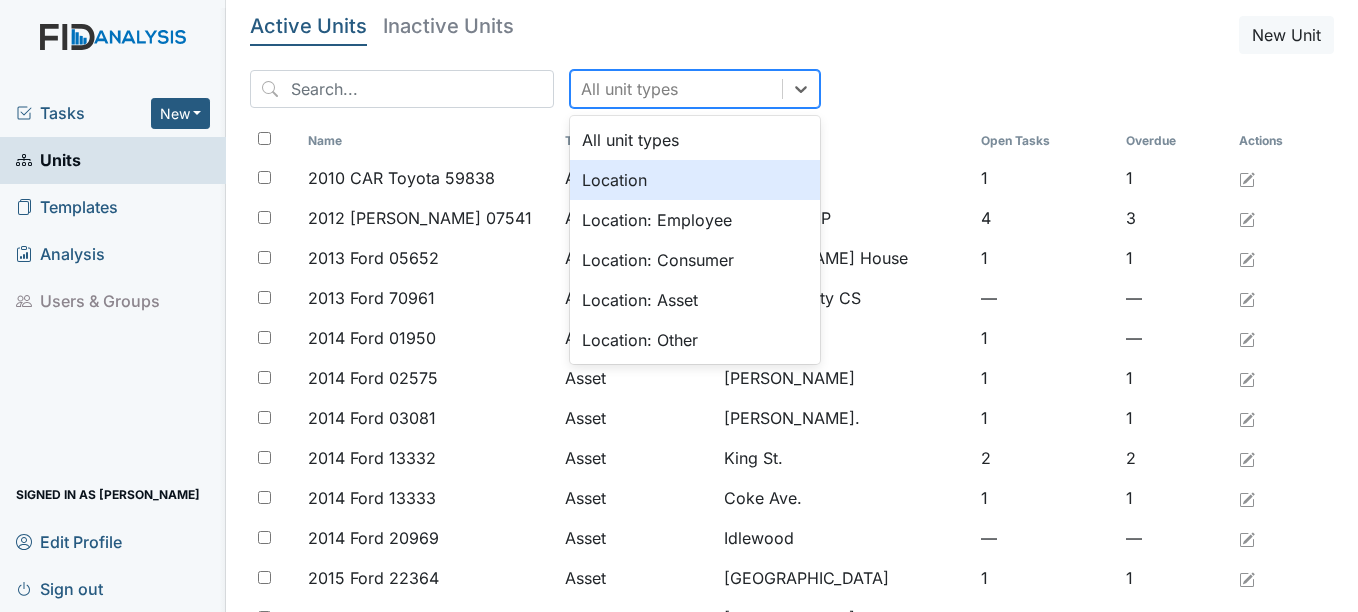 click on "Location" at bounding box center (695, 180) 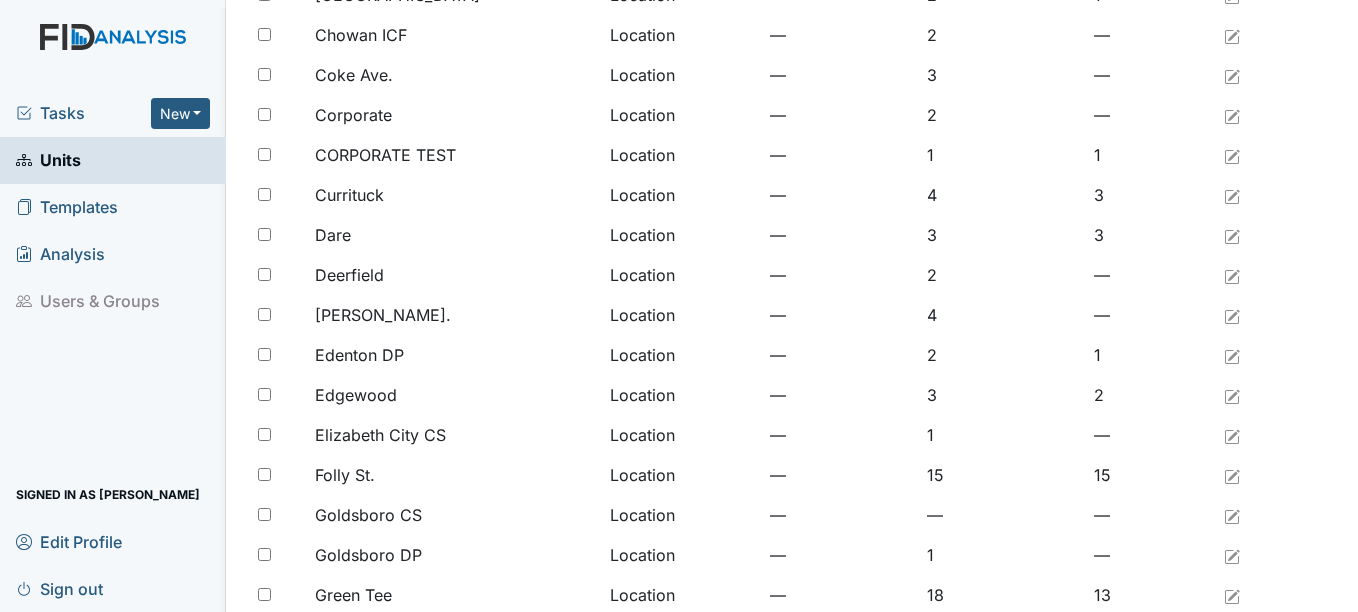 scroll, scrollTop: 400, scrollLeft: 0, axis: vertical 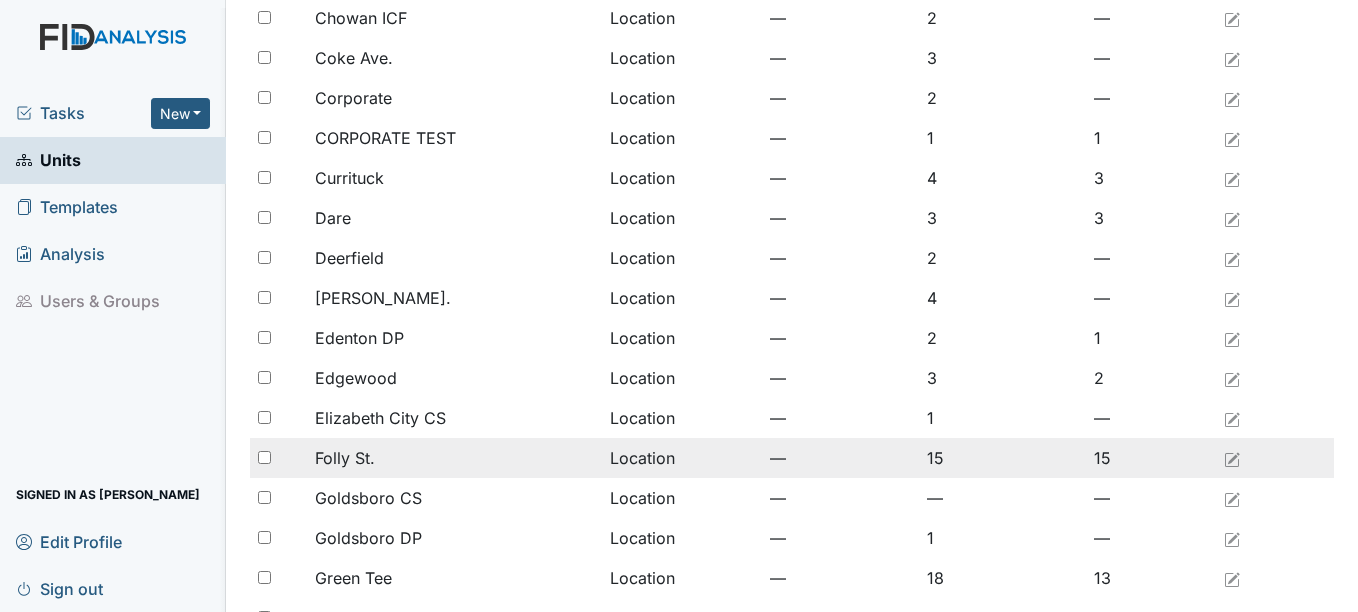 click on "Folly St." at bounding box center [454, 458] 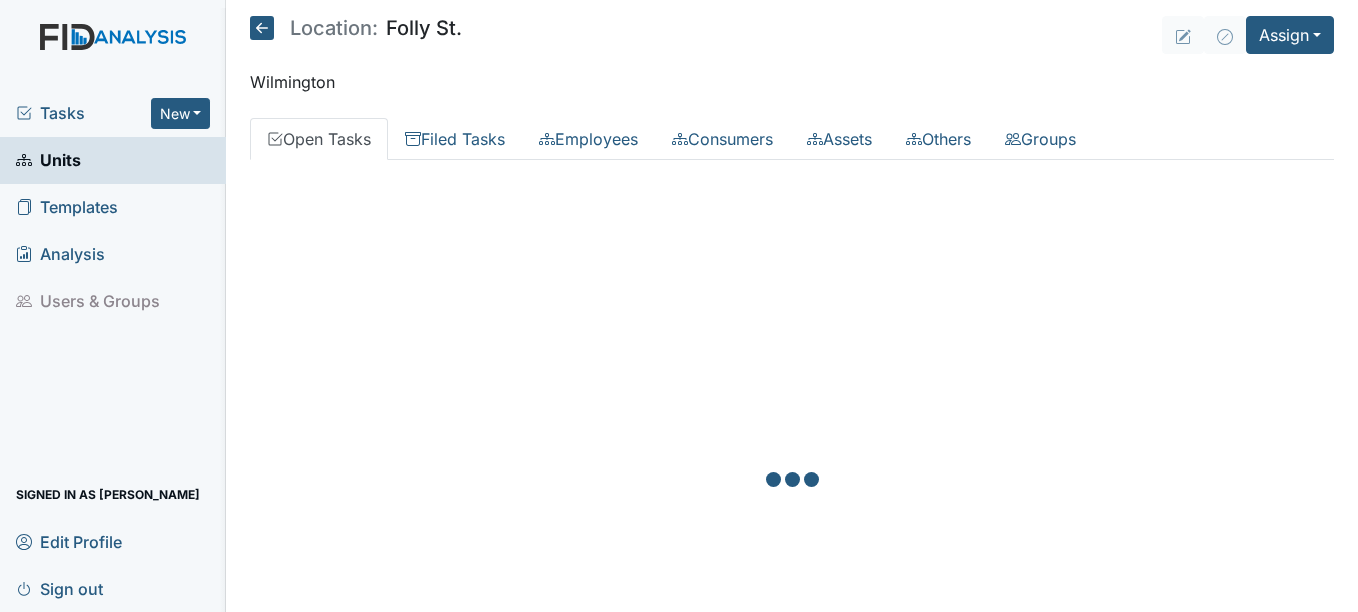 scroll, scrollTop: 0, scrollLeft: 0, axis: both 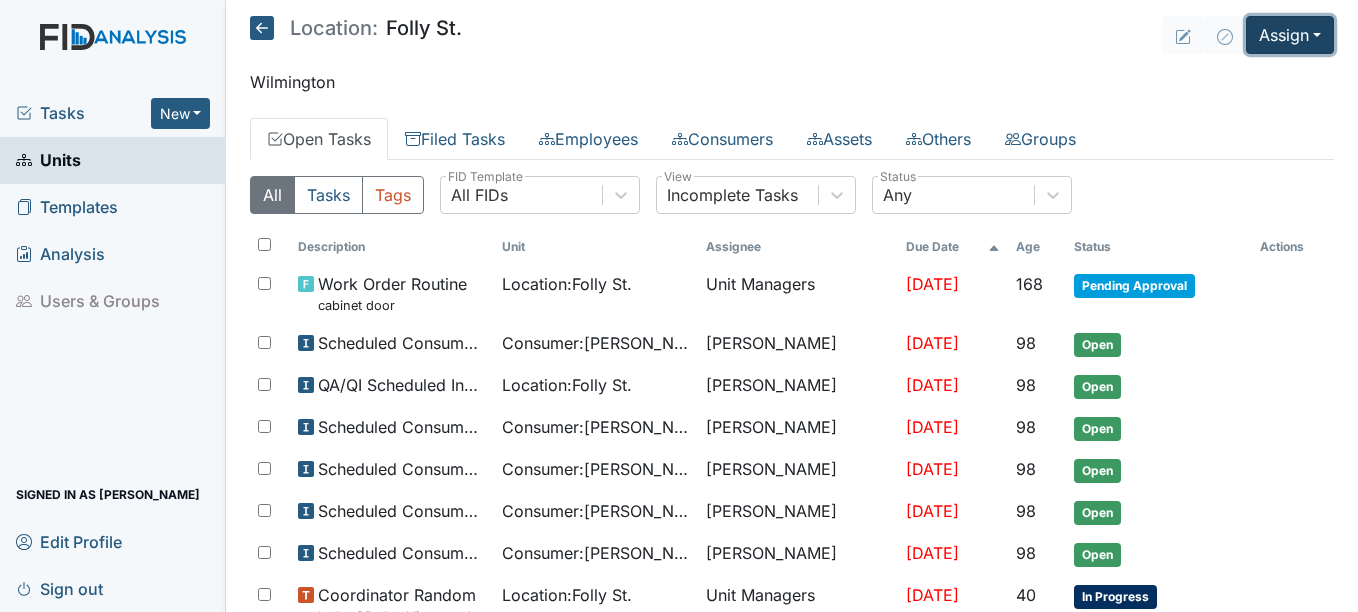 click on "Assign" at bounding box center [1290, 35] 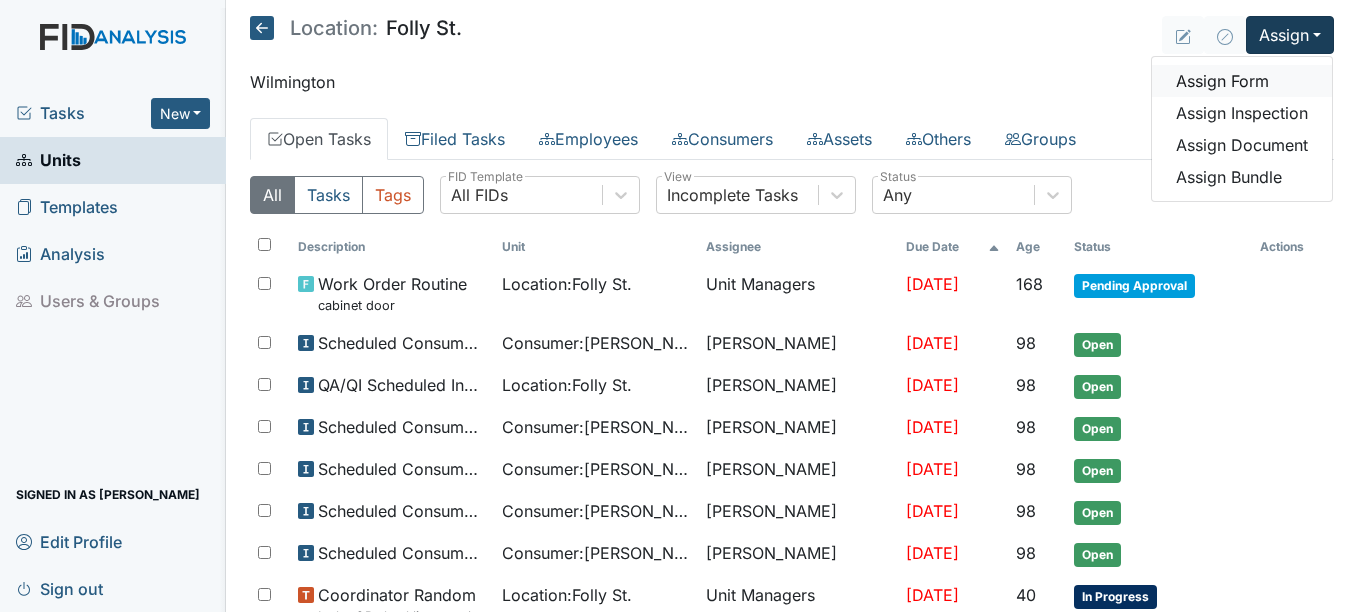 click on "Assign Form" at bounding box center [1242, 81] 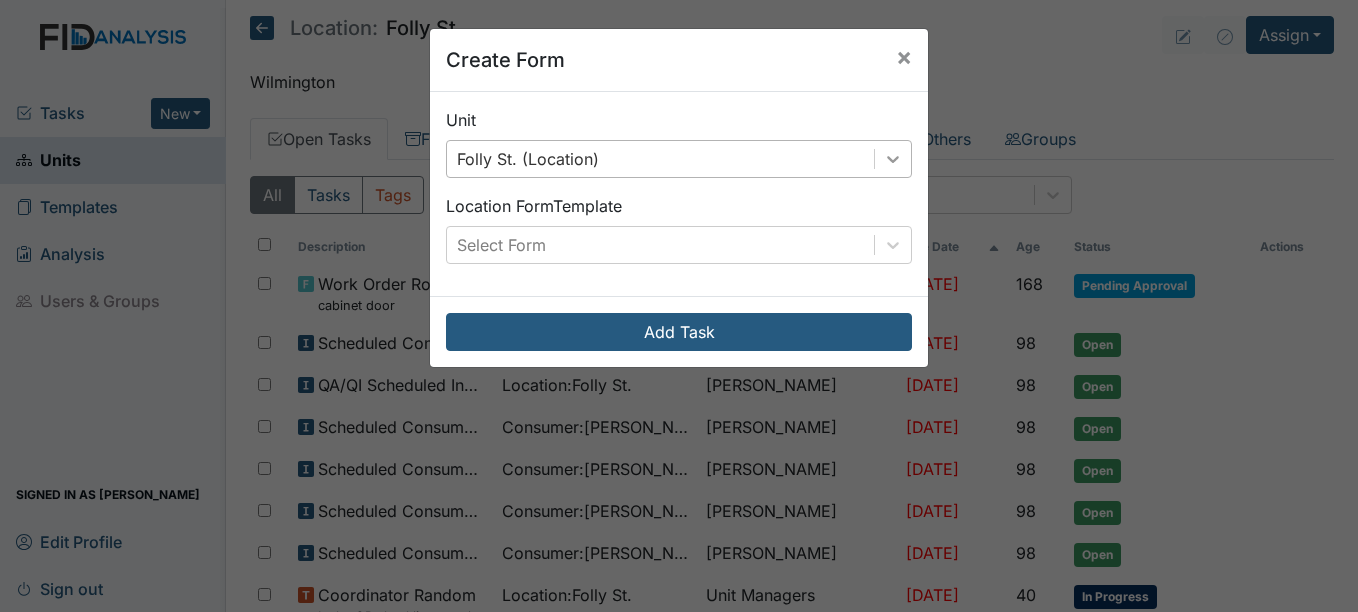 click 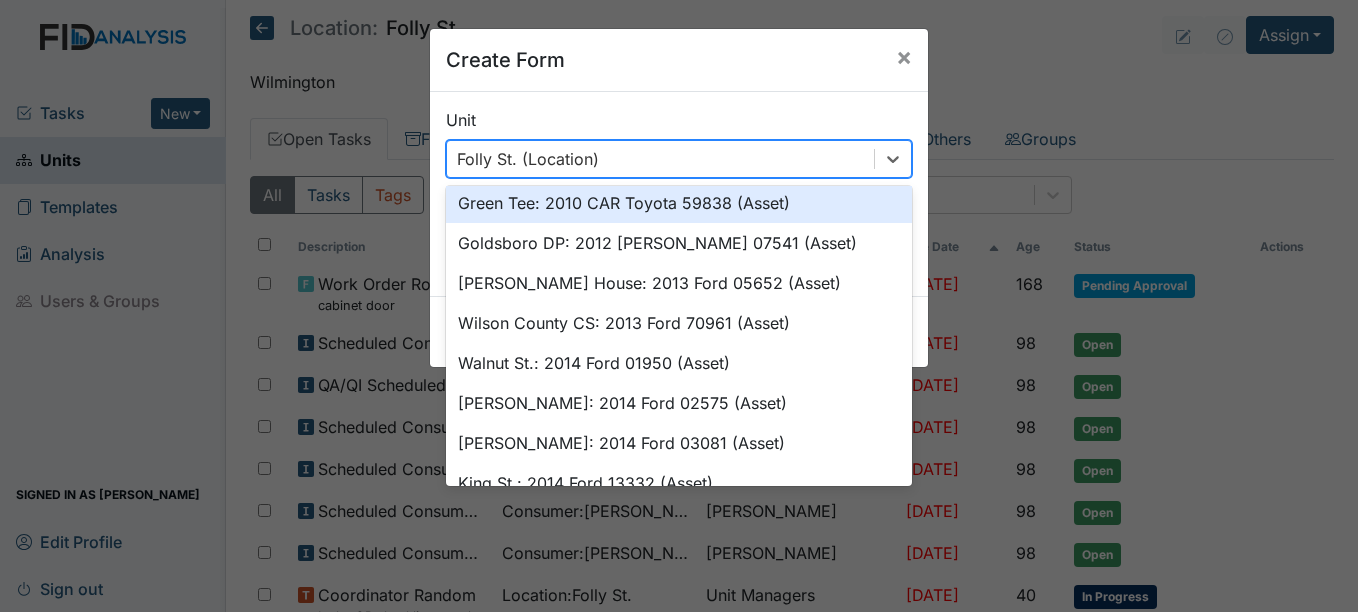 scroll, scrollTop: 0, scrollLeft: 0, axis: both 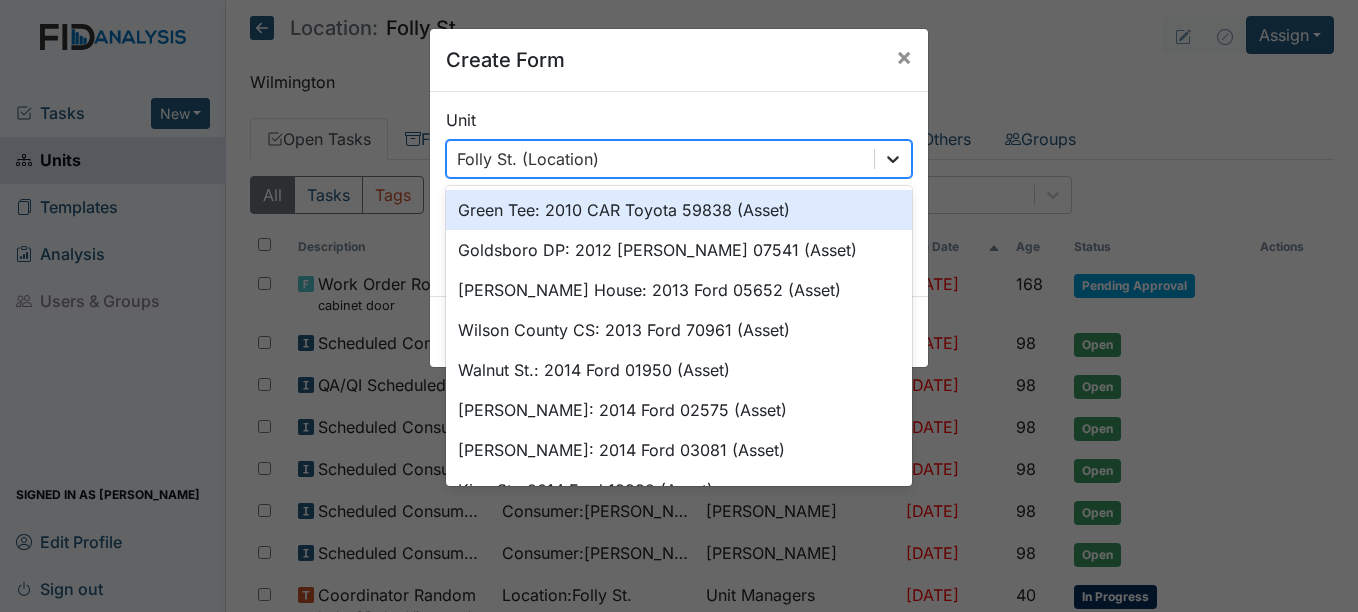 click 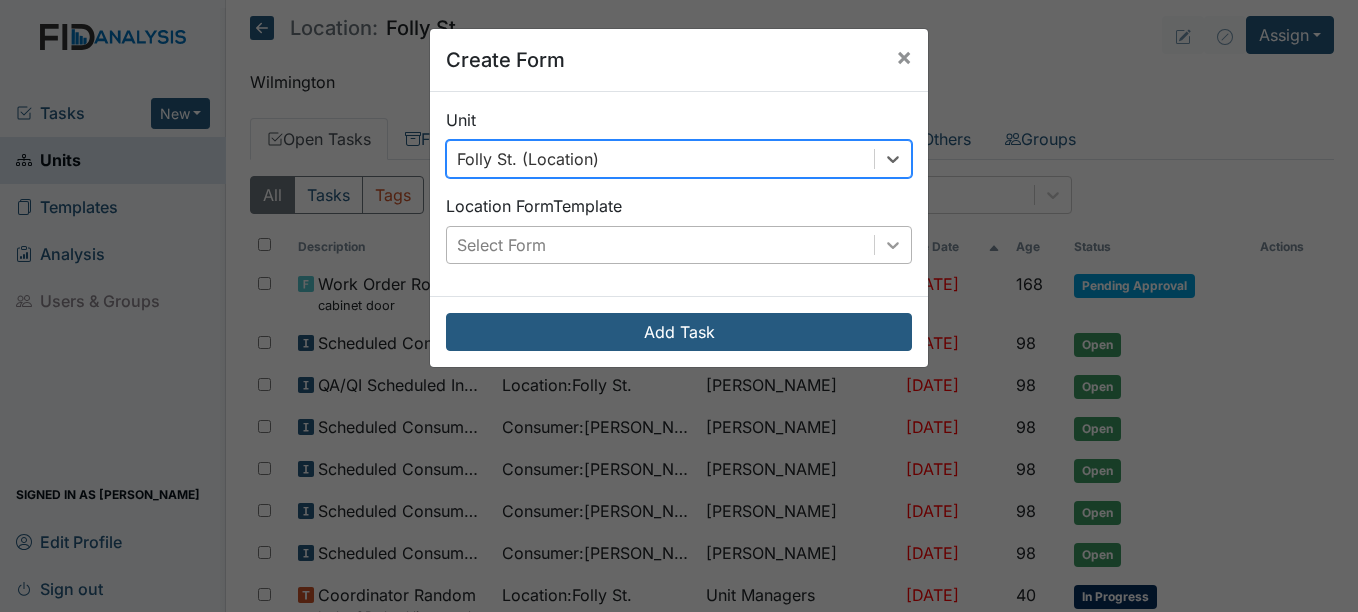click at bounding box center [893, 245] 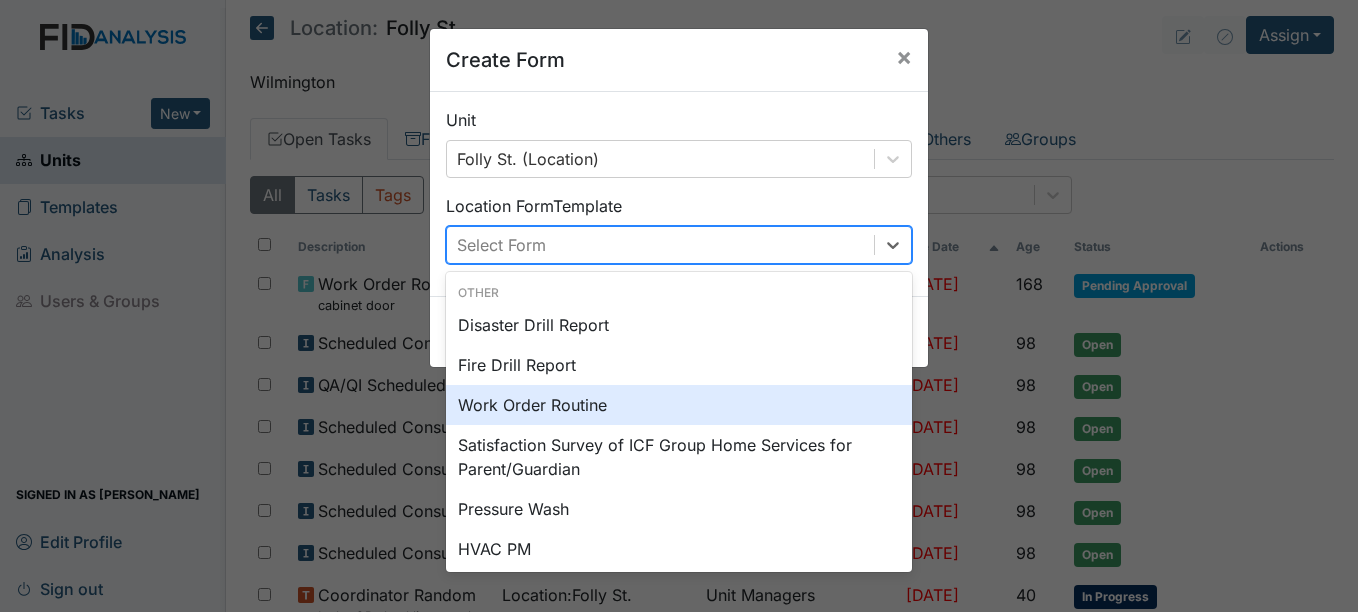 click on "Work Order Routine" at bounding box center [679, 405] 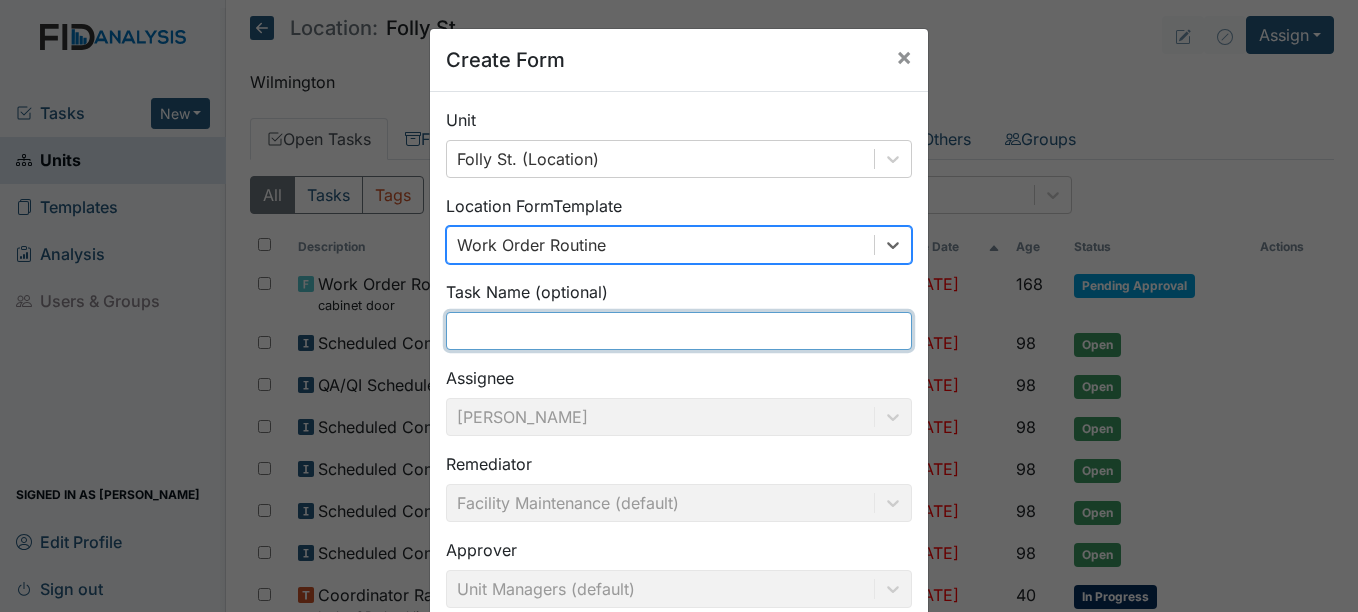 click at bounding box center (679, 331) 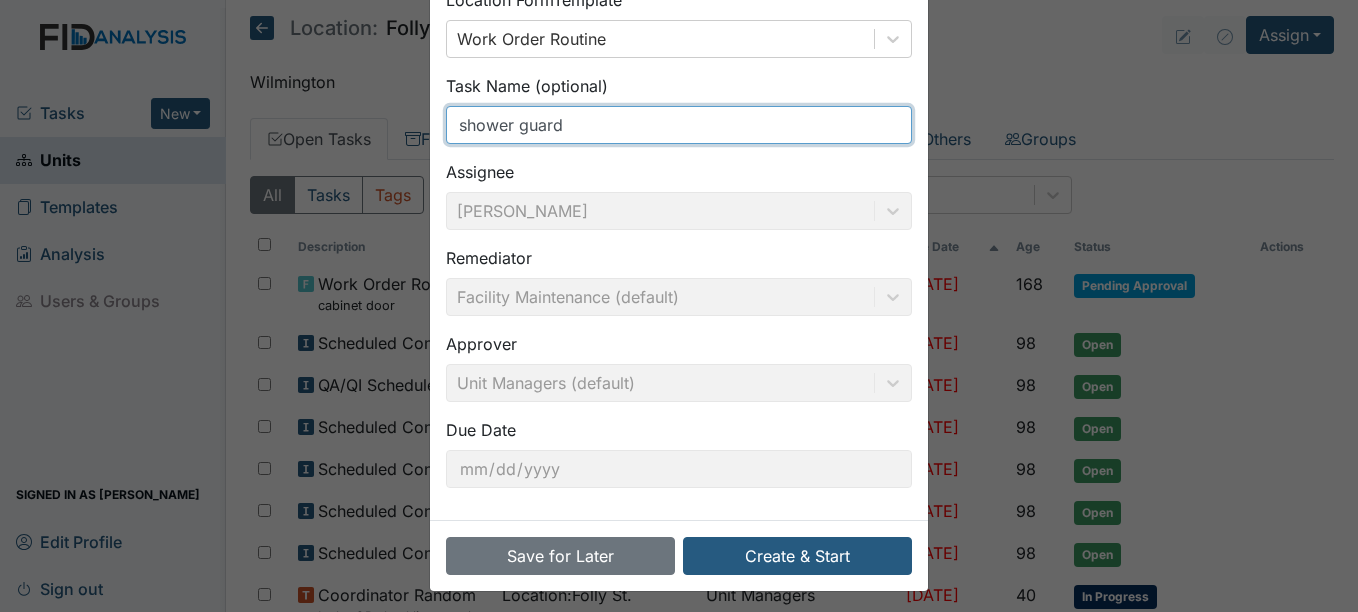 scroll, scrollTop: 214, scrollLeft: 0, axis: vertical 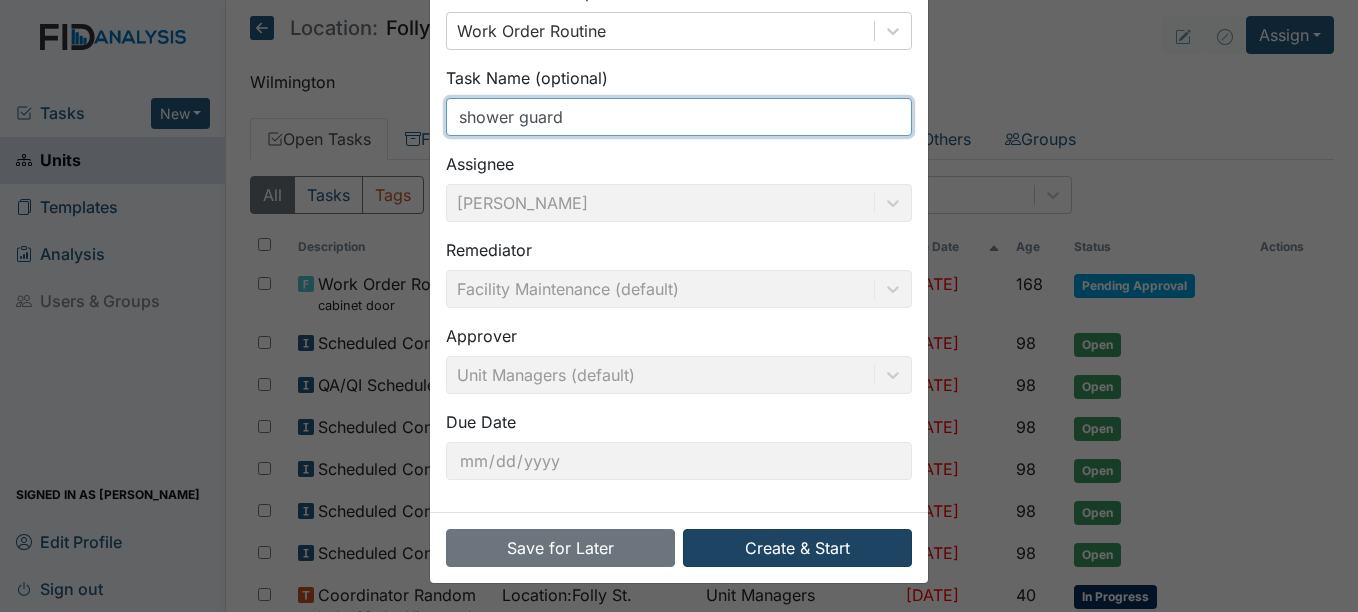 type on "shower guard" 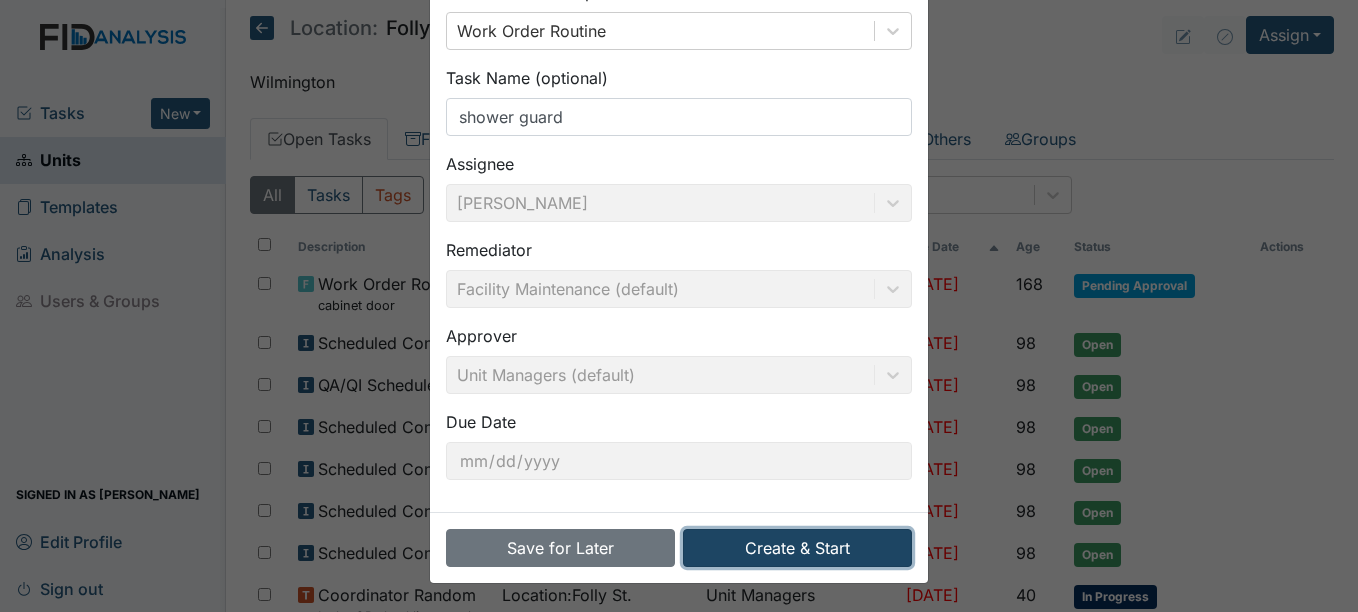click on "Create & Start" at bounding box center [797, 548] 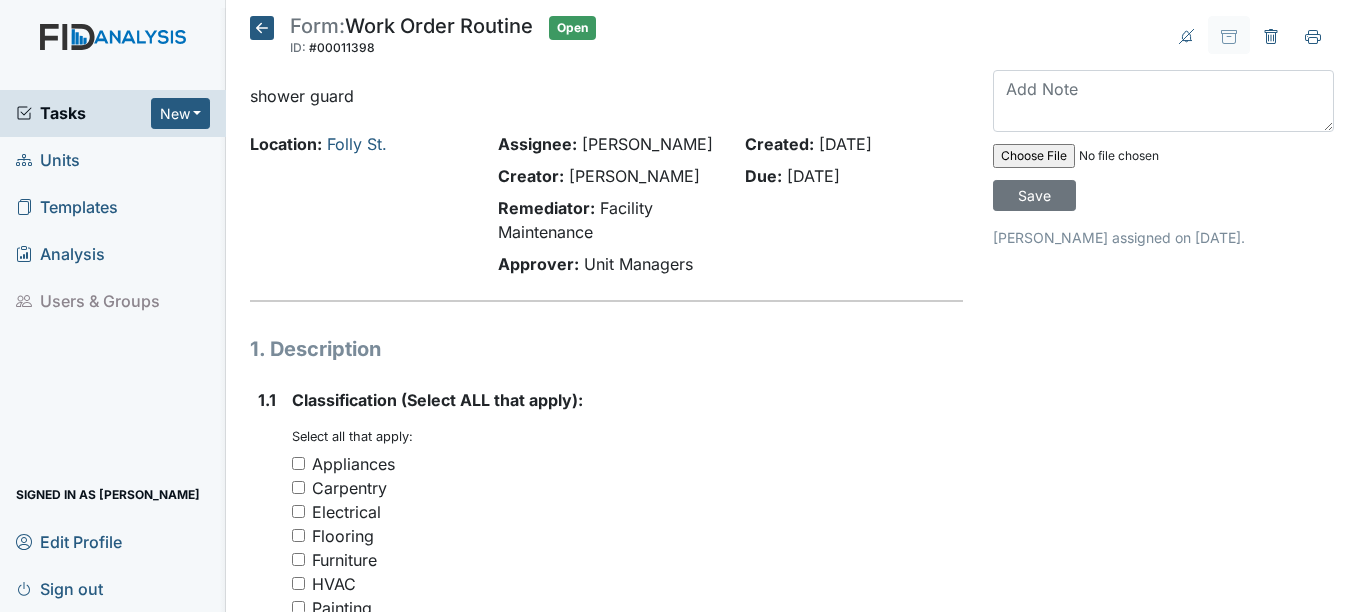 scroll, scrollTop: 0, scrollLeft: 0, axis: both 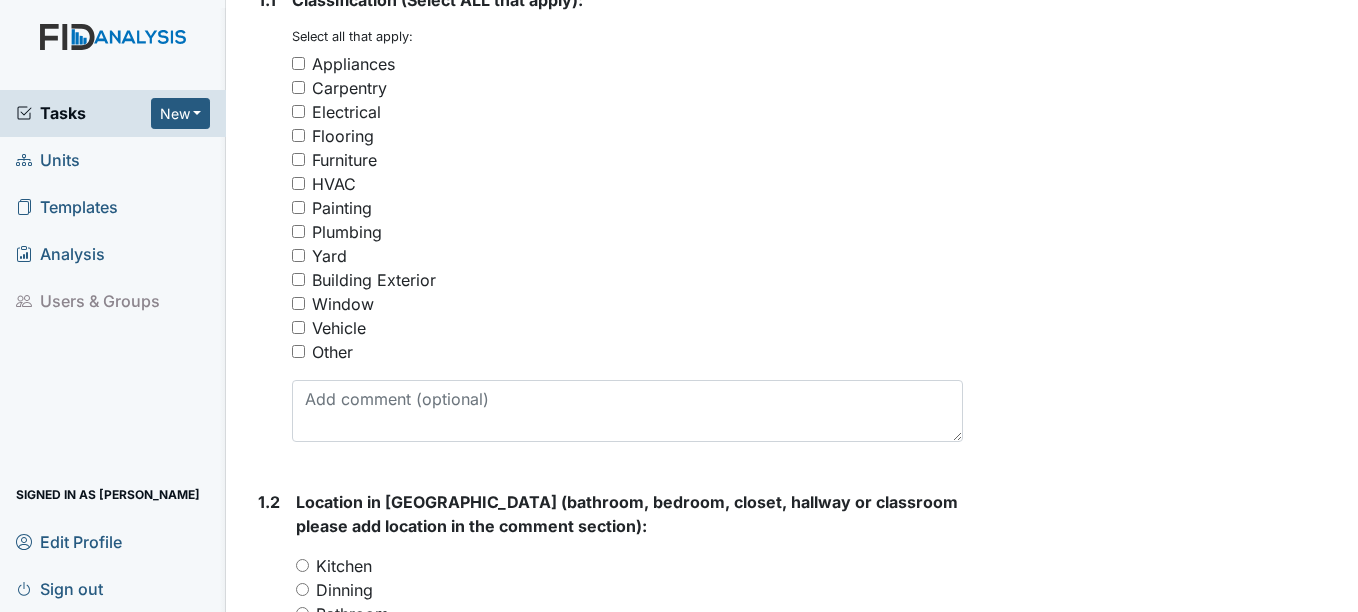 click on "Other" at bounding box center (298, 351) 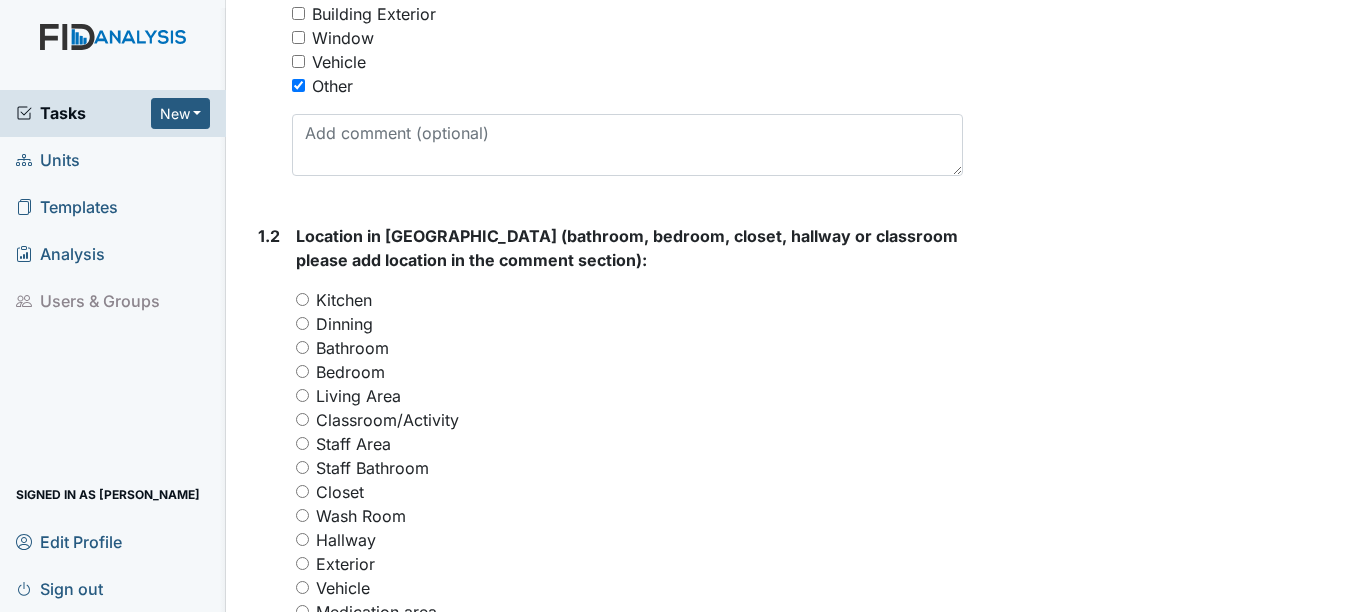 scroll, scrollTop: 700, scrollLeft: 0, axis: vertical 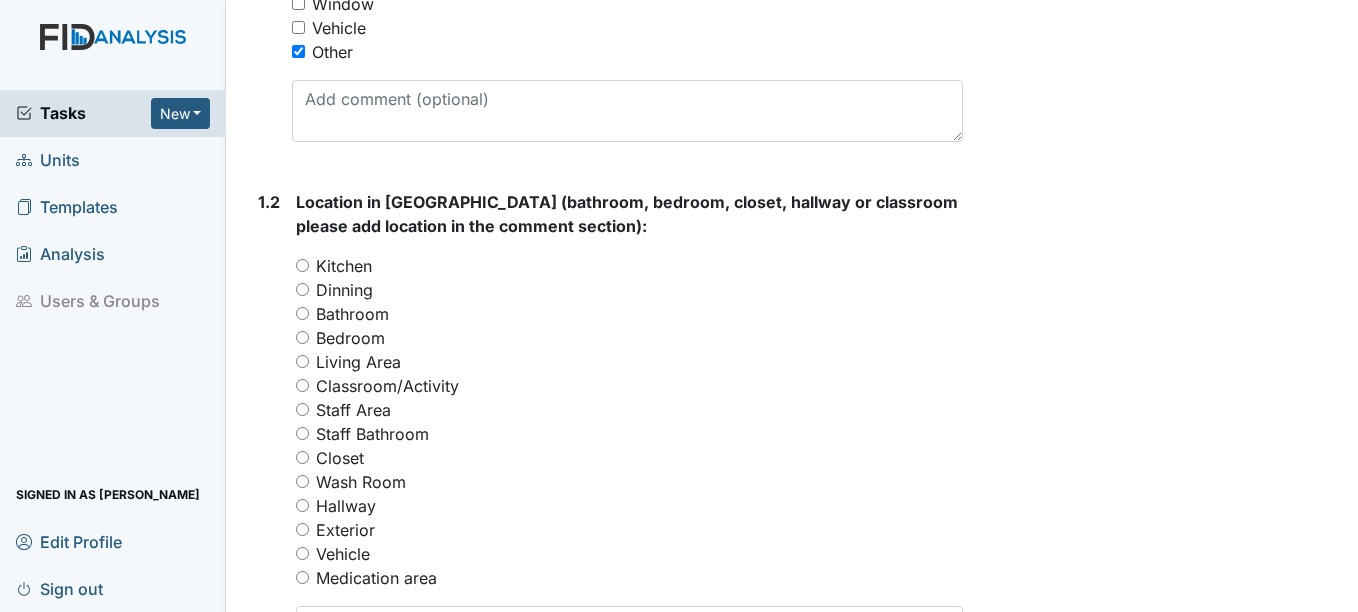 click on "Bedroom" at bounding box center [302, 337] 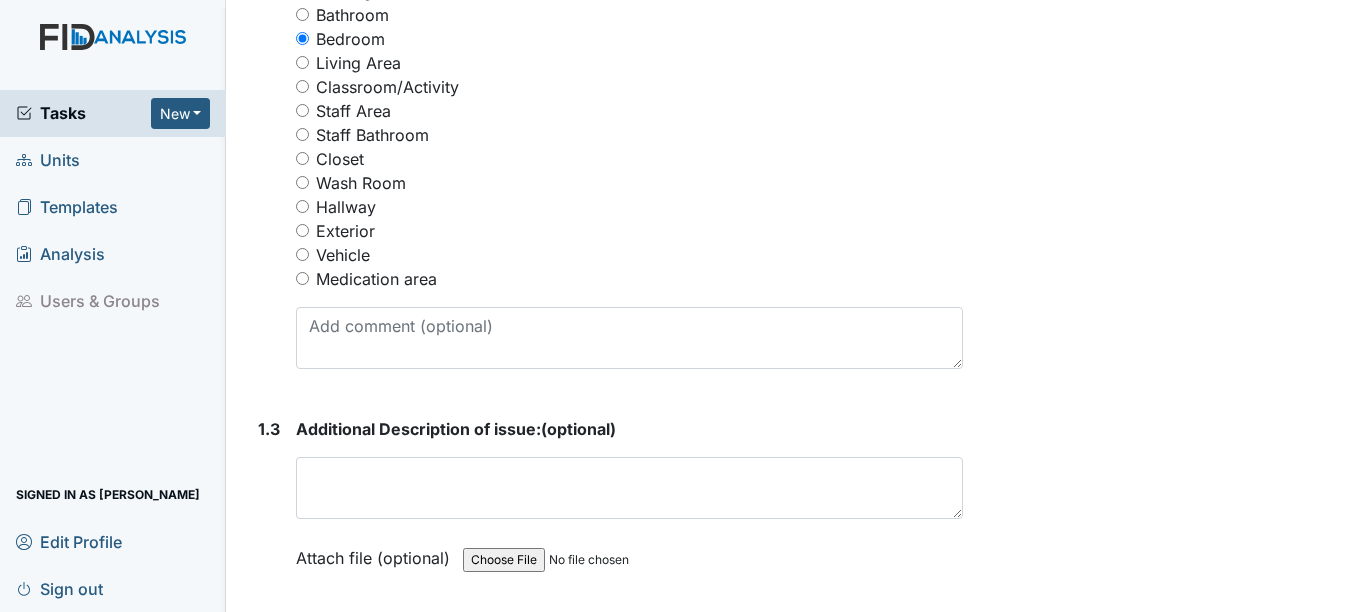 scroll, scrollTop: 1000, scrollLeft: 0, axis: vertical 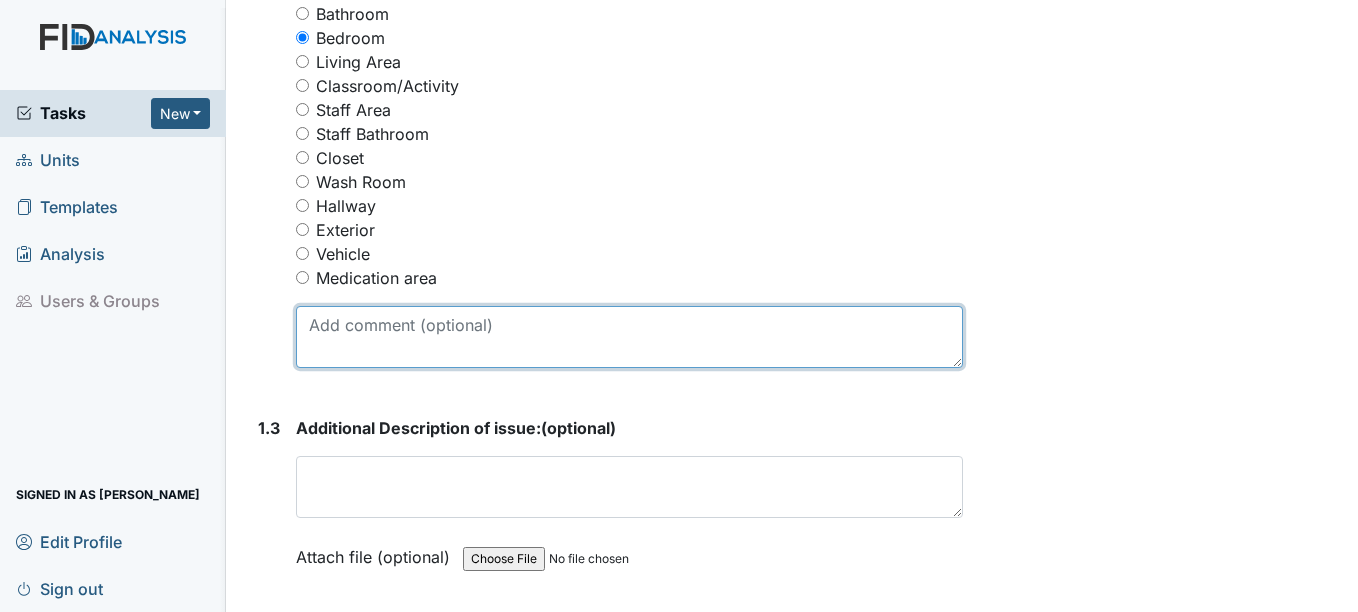 click at bounding box center (629, 337) 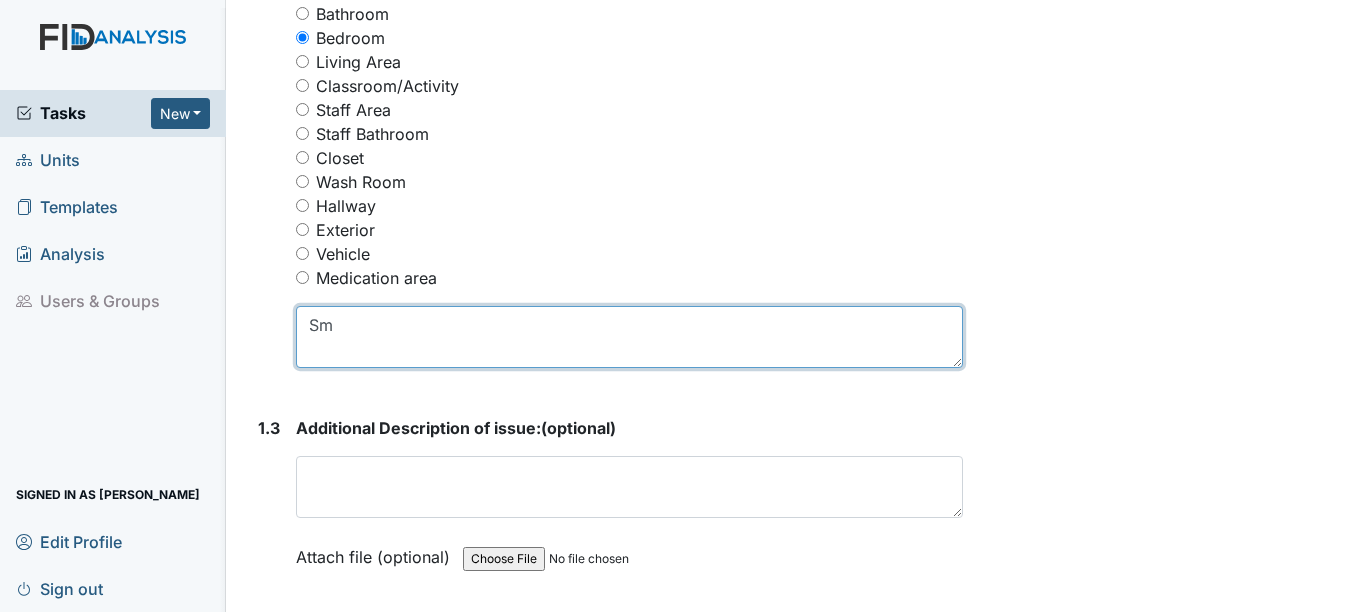type on "S" 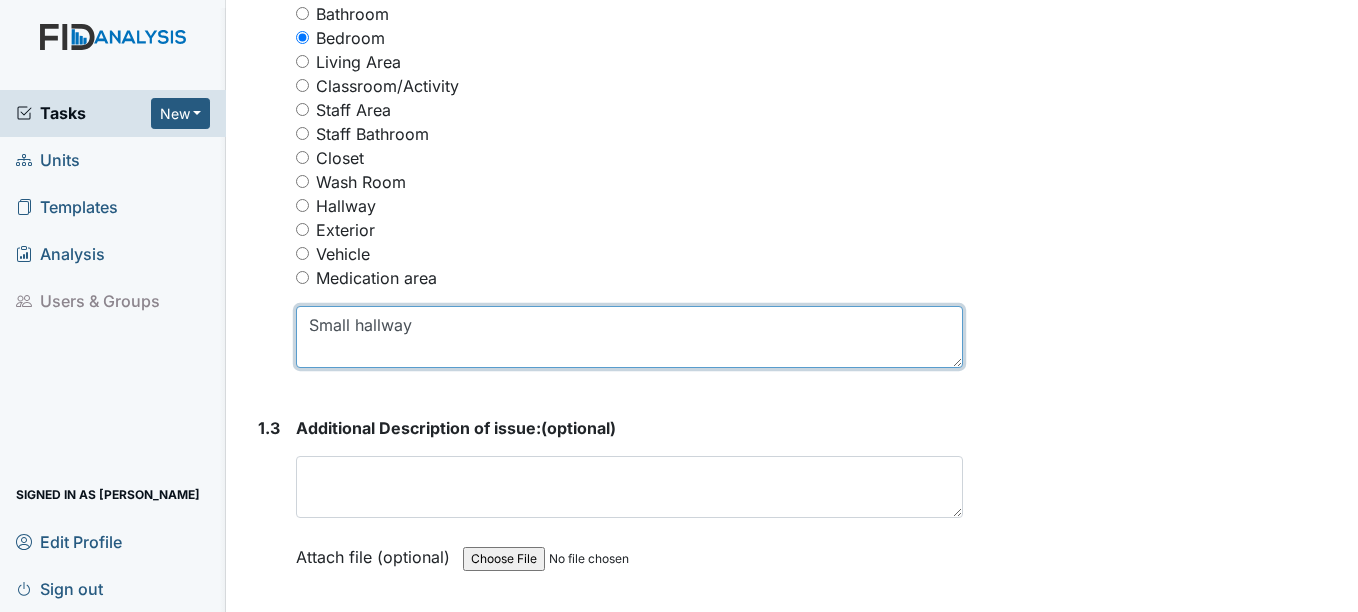 click on "Small hallway" at bounding box center [629, 337] 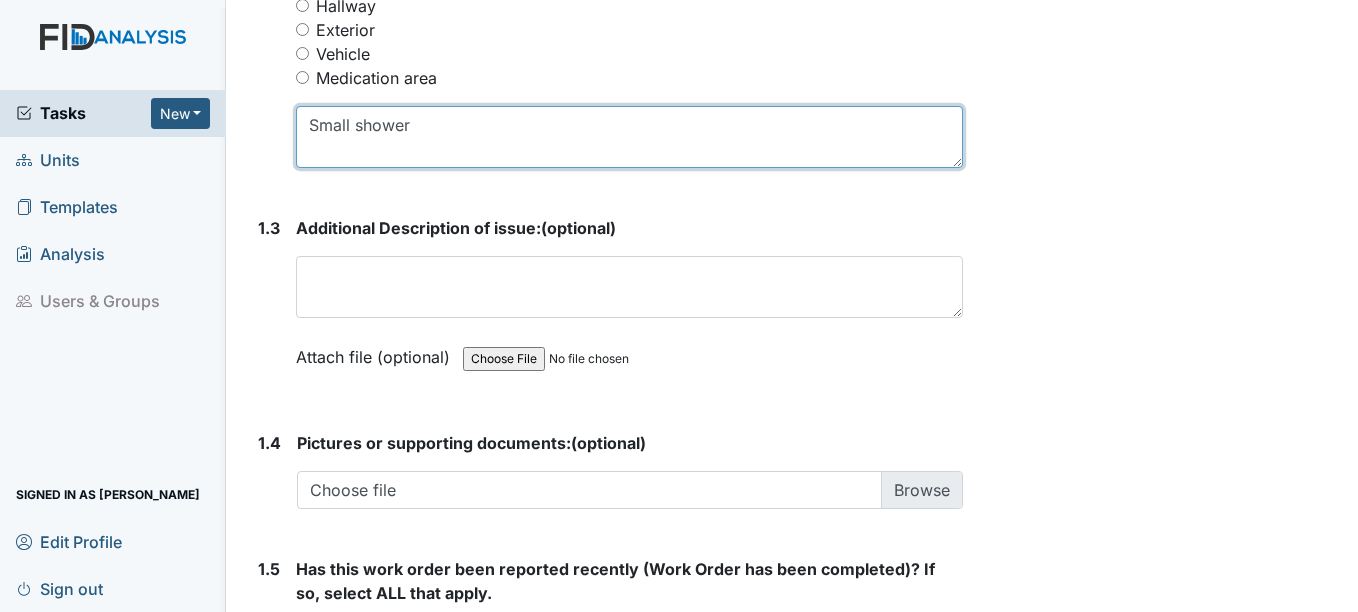 scroll, scrollTop: 1300, scrollLeft: 0, axis: vertical 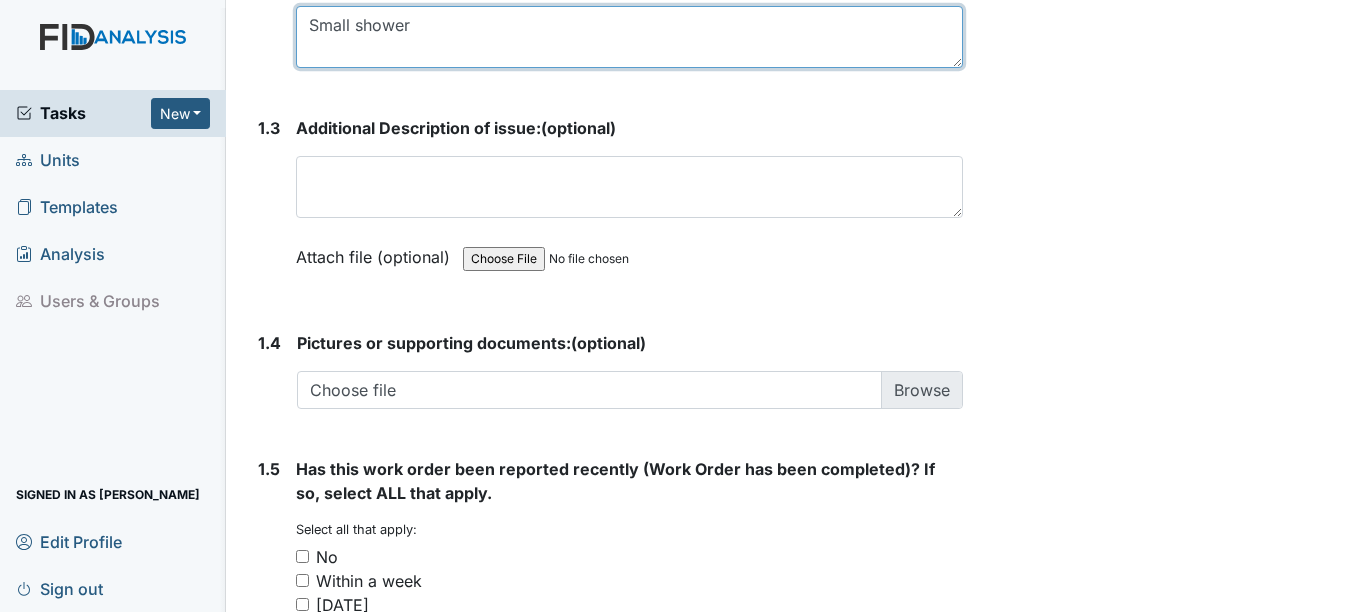 type on "Small shower" 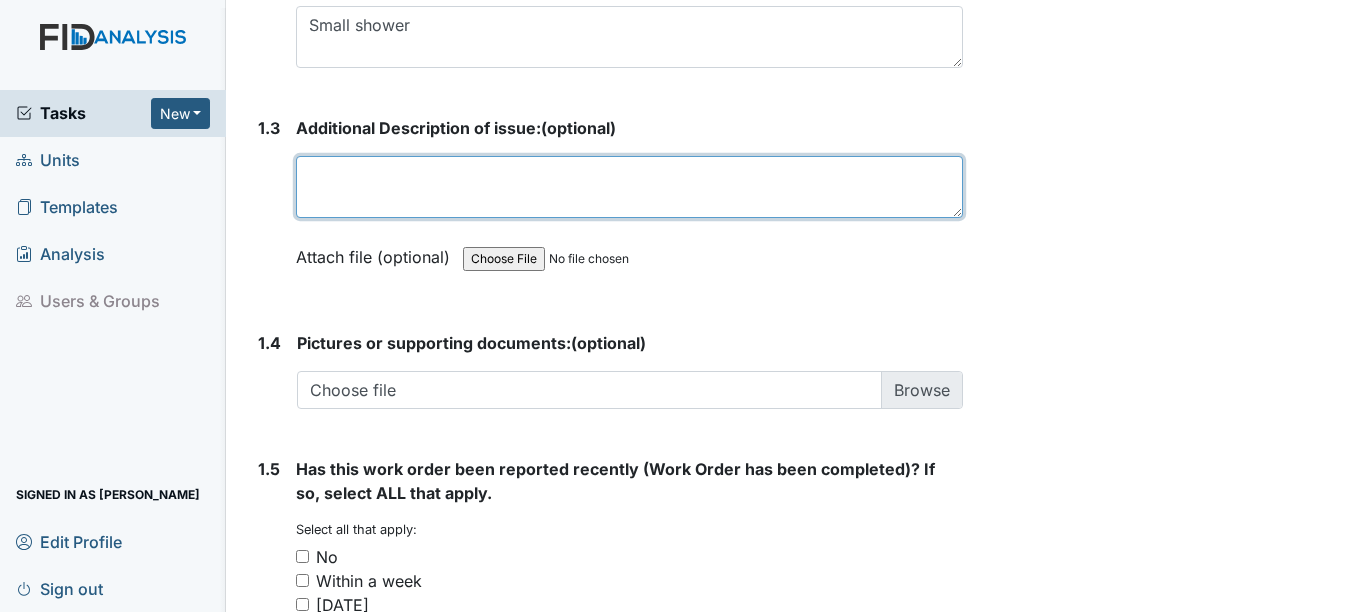 click at bounding box center (629, 187) 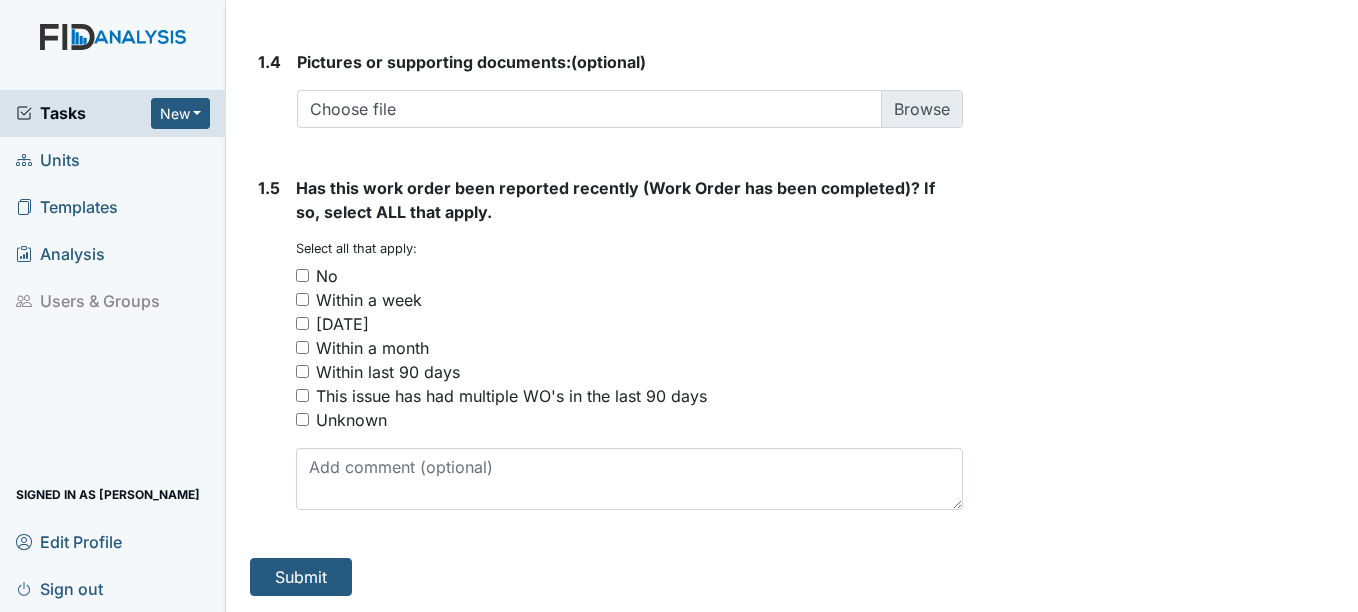 scroll, scrollTop: 1605, scrollLeft: 0, axis: vertical 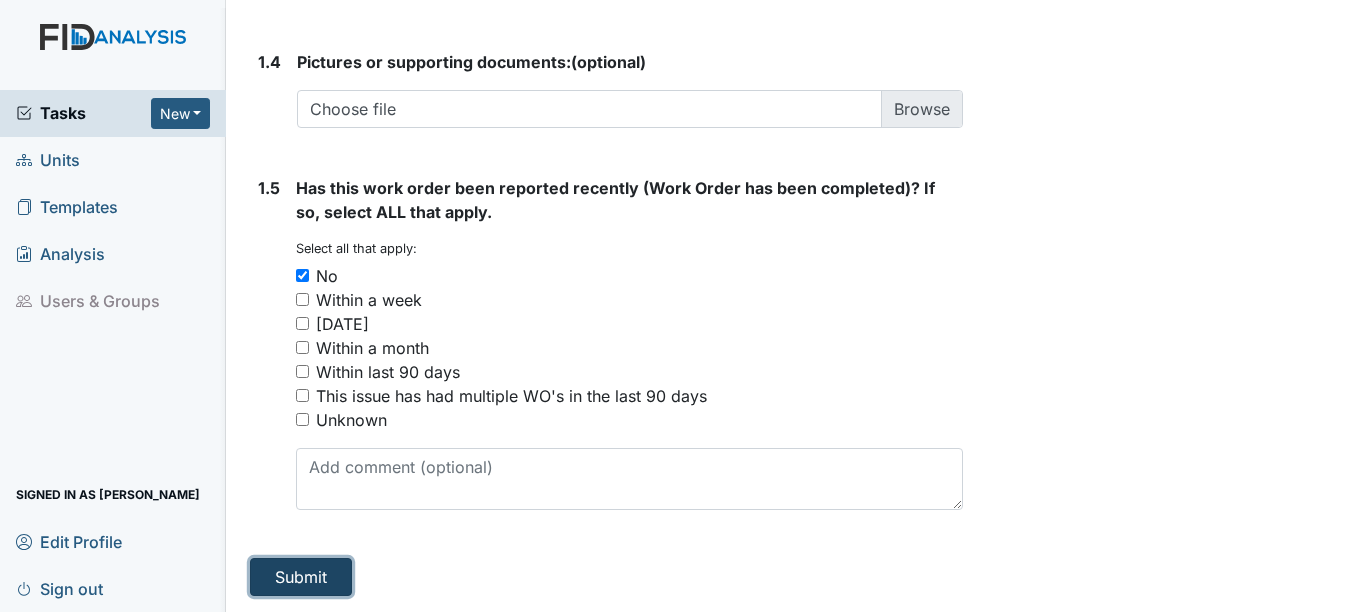 click on "Submit" at bounding box center (301, 577) 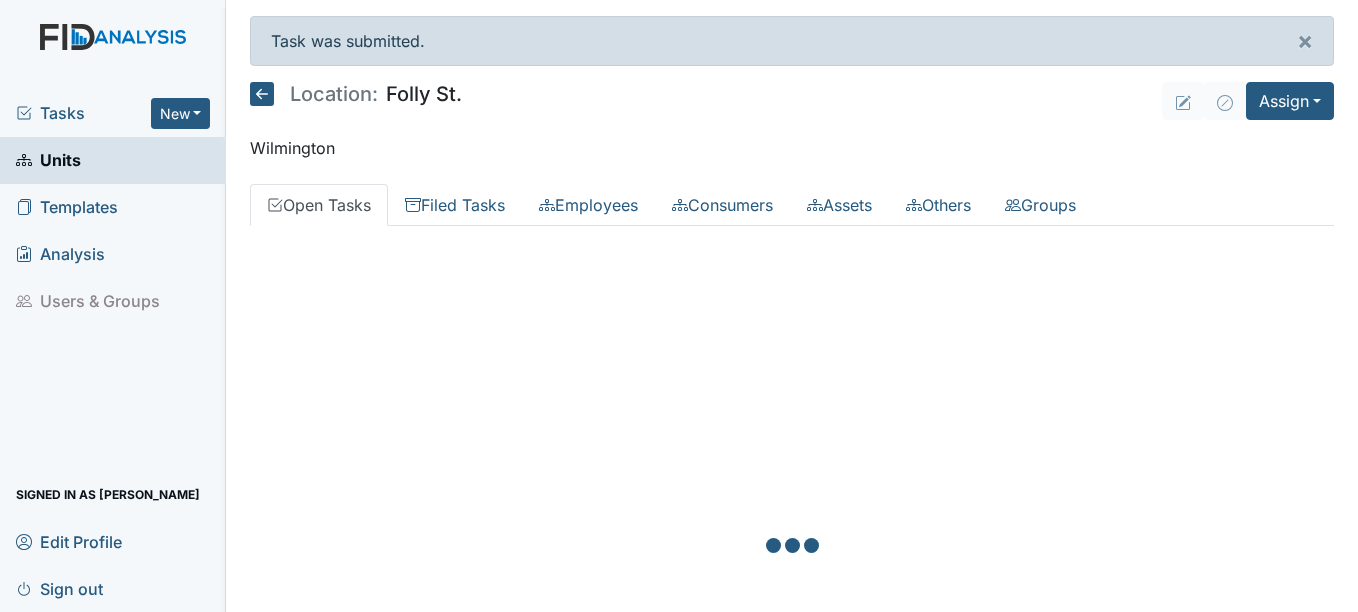 scroll, scrollTop: 0, scrollLeft: 0, axis: both 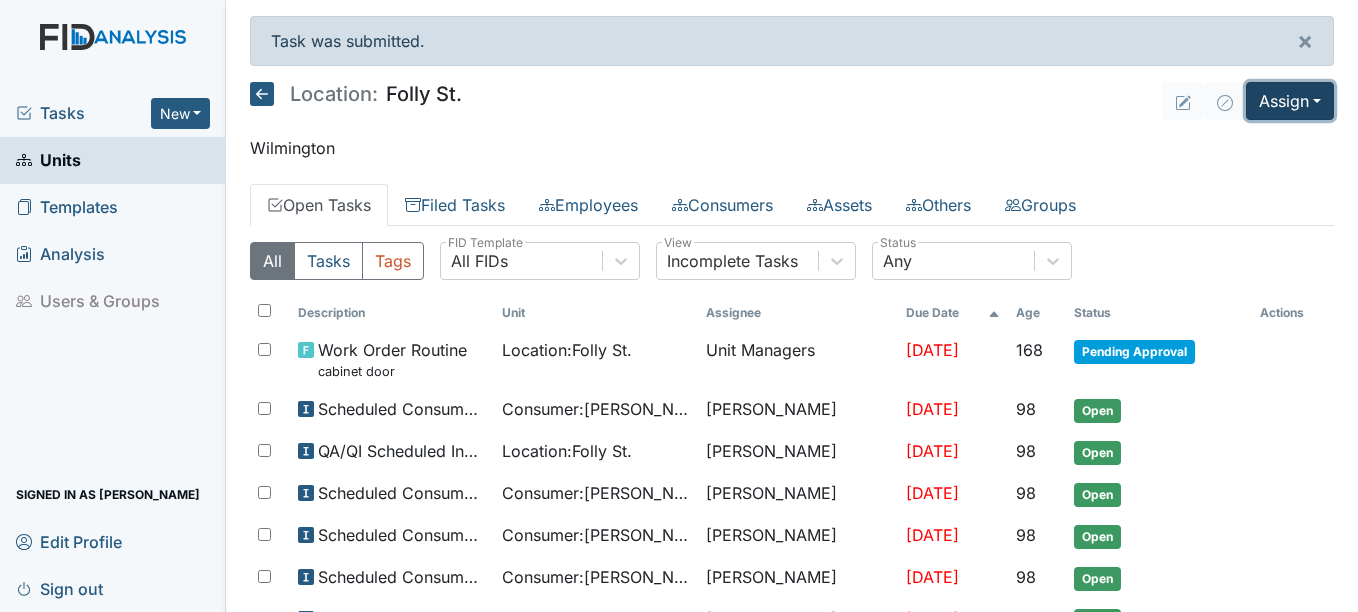click on "Assign" at bounding box center [1290, 101] 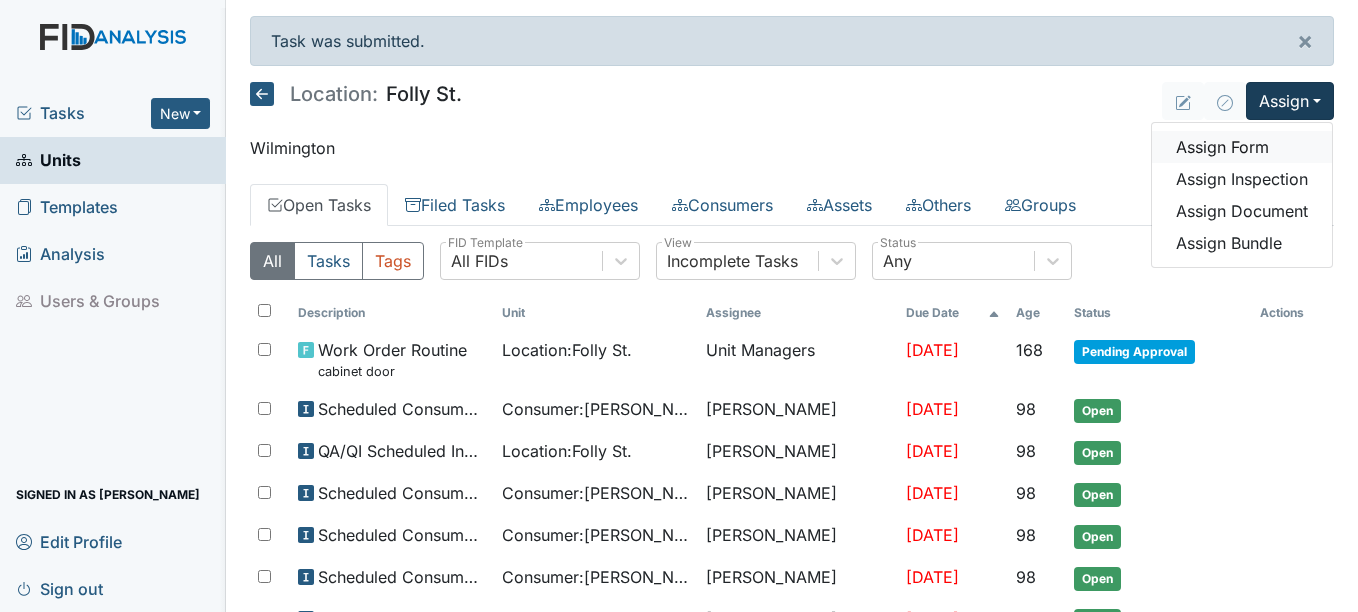 click on "Assign Form" at bounding box center [1242, 147] 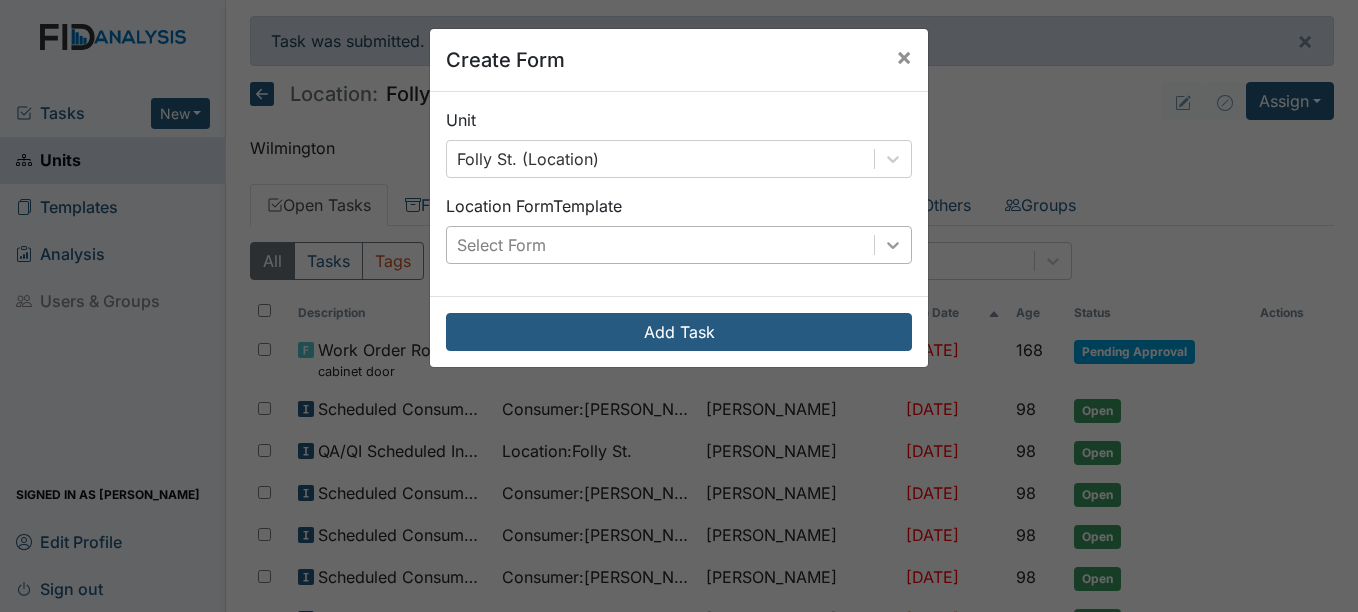 click 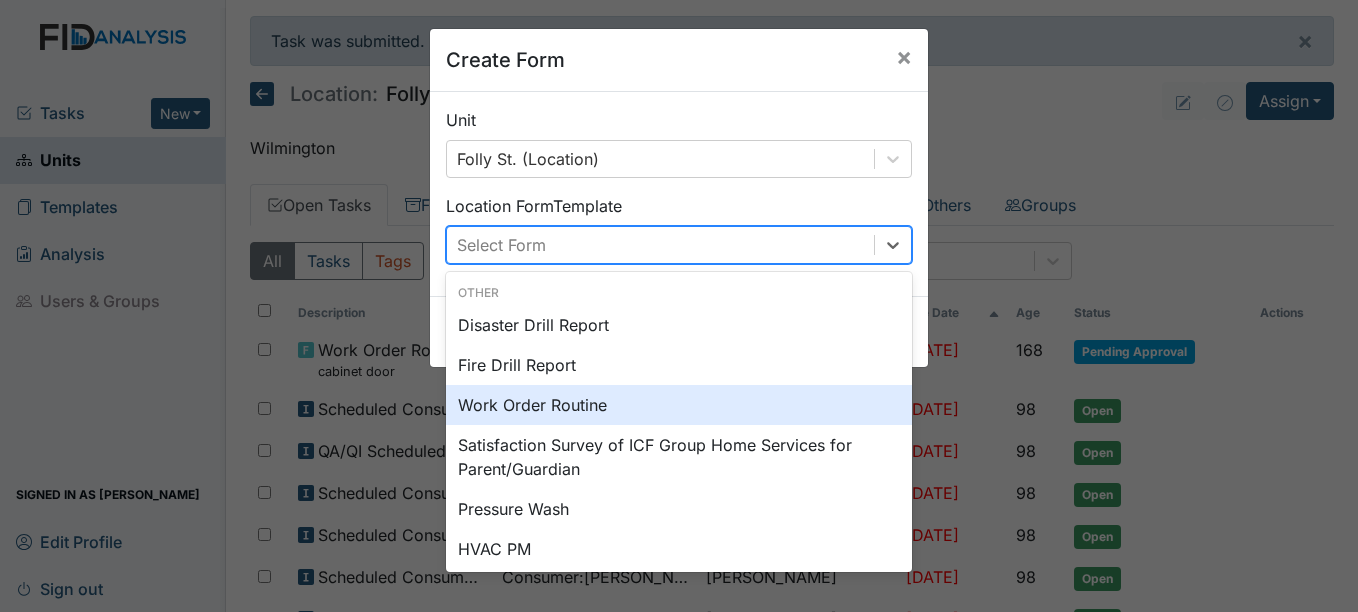 click on "Work Order Routine" at bounding box center [679, 405] 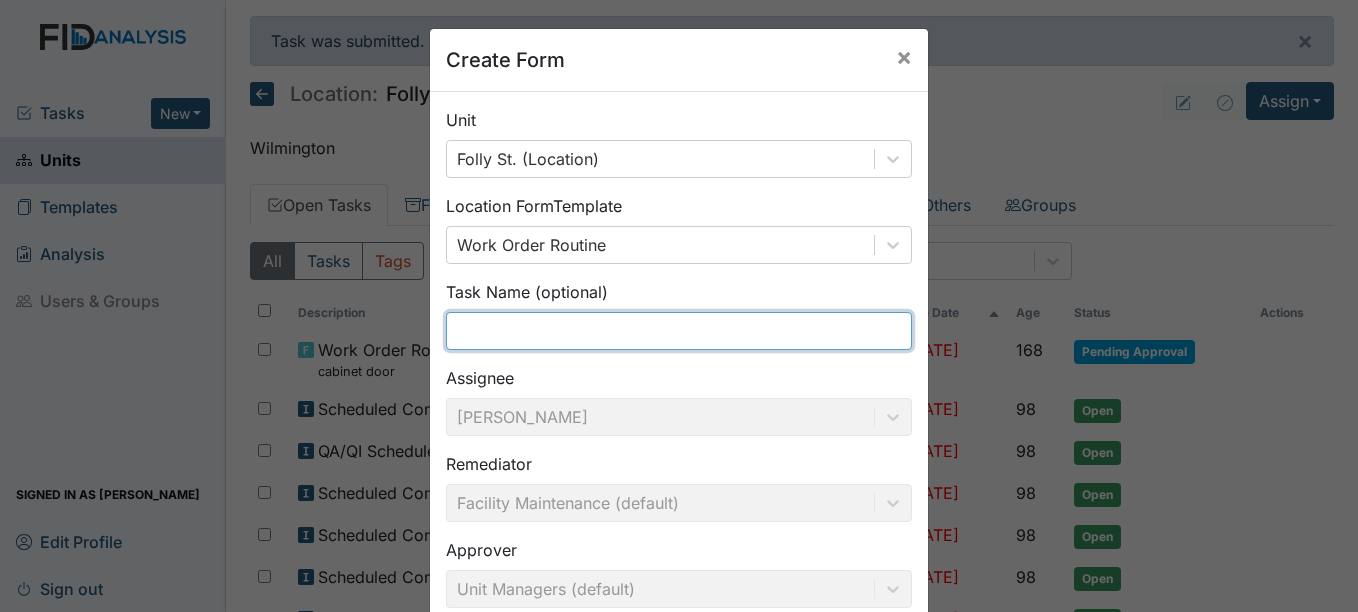 click at bounding box center [679, 331] 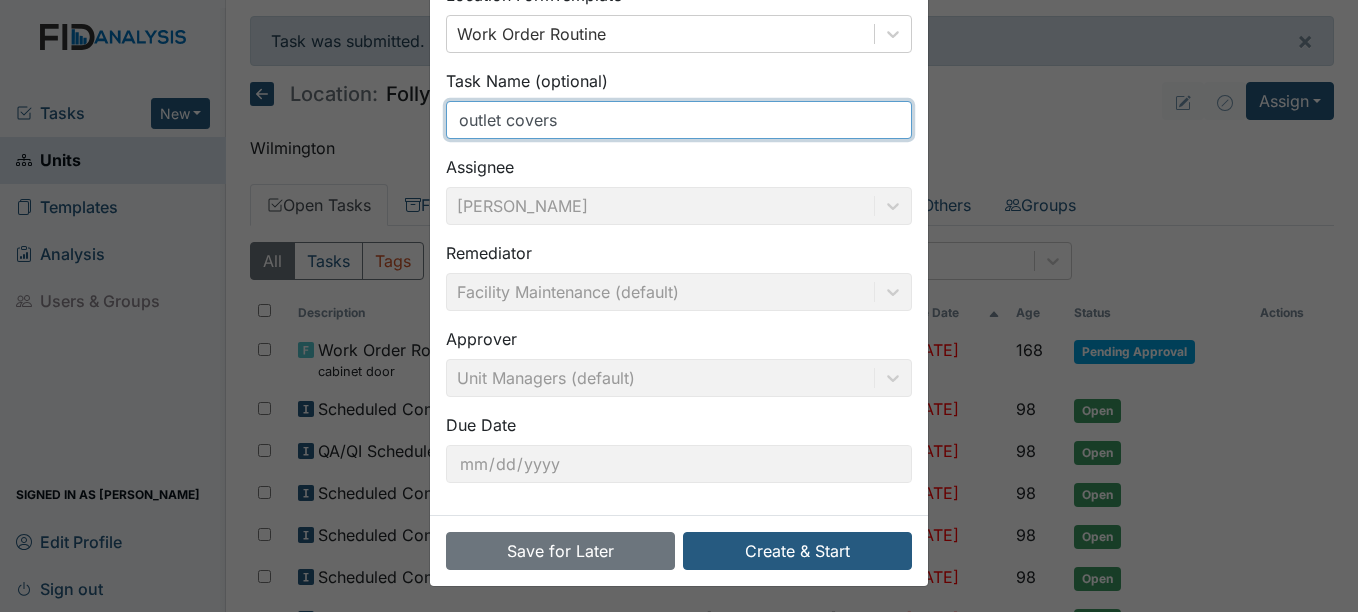 scroll, scrollTop: 214, scrollLeft: 0, axis: vertical 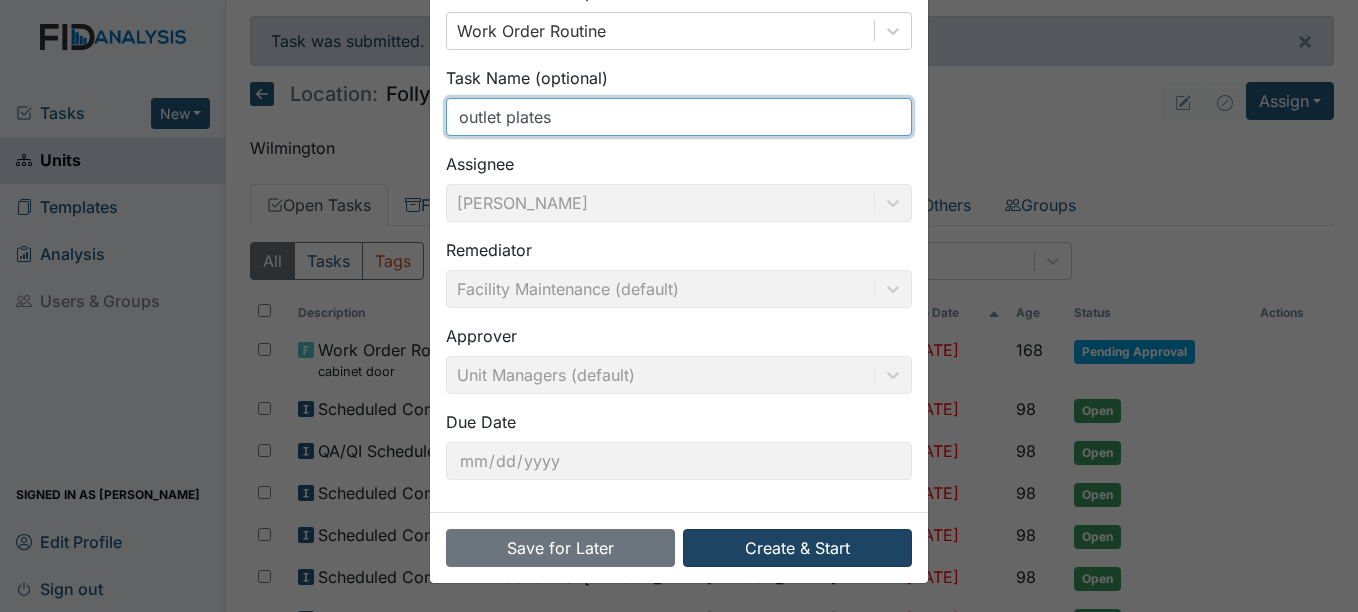 type on "outlet plates" 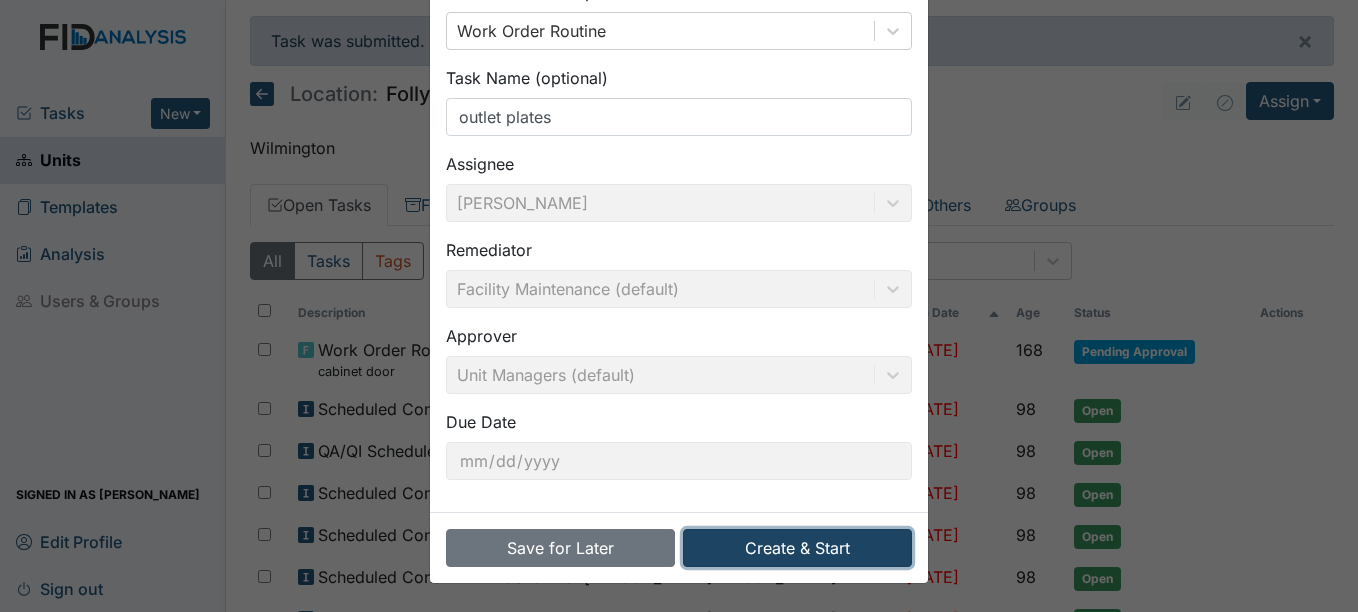 click on "Create & Start" at bounding box center (797, 548) 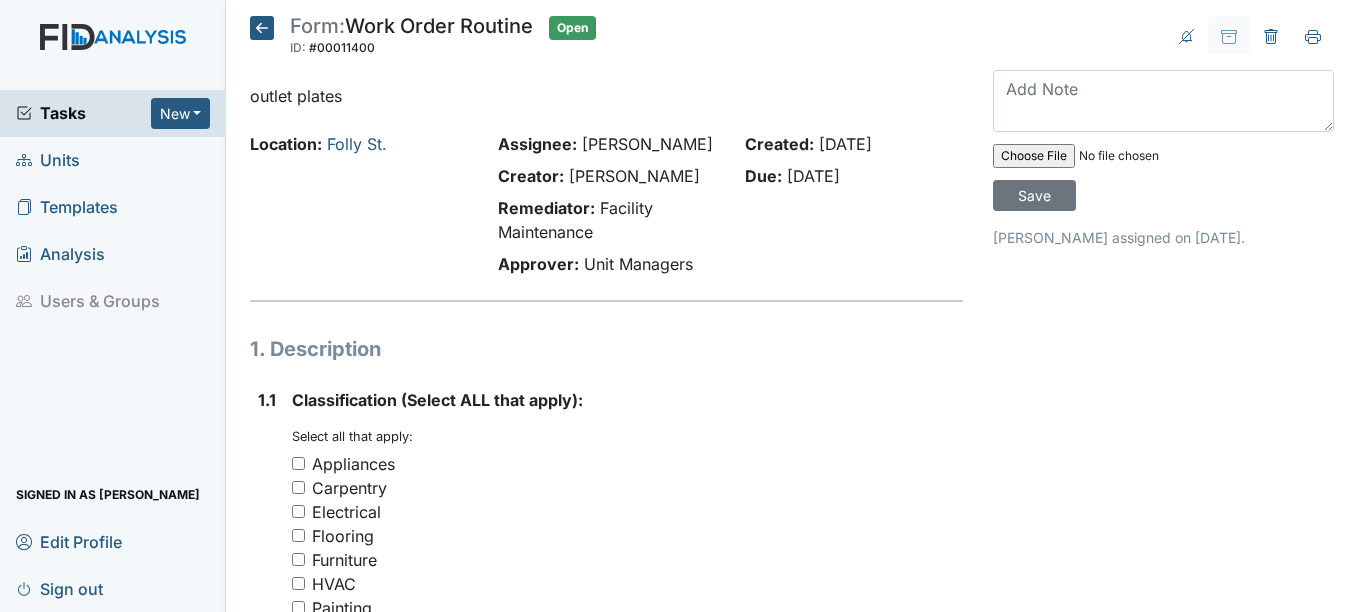 scroll, scrollTop: 0, scrollLeft: 0, axis: both 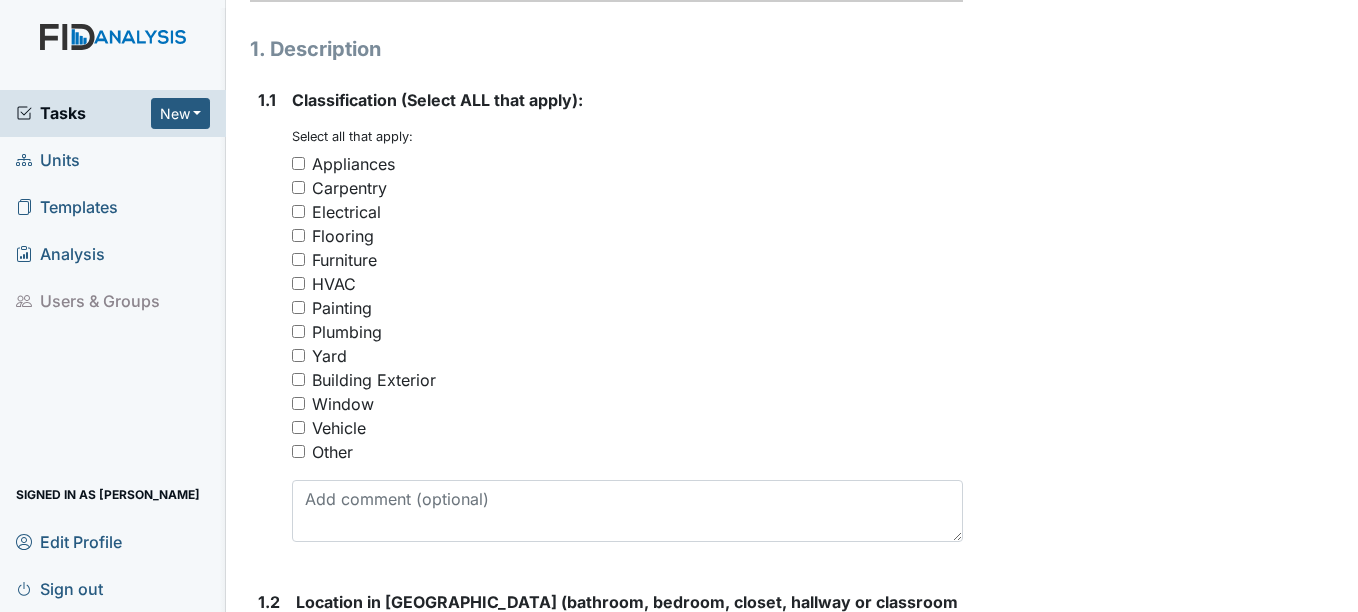click on "Other" at bounding box center (298, 451) 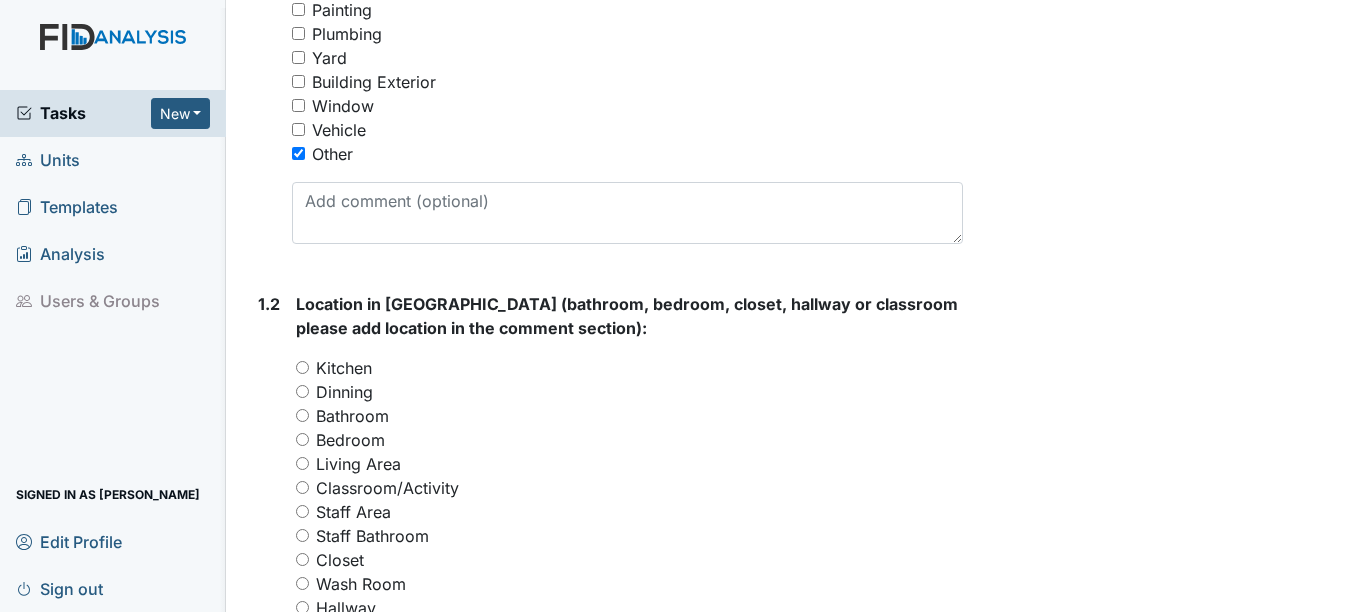 scroll, scrollTop: 600, scrollLeft: 0, axis: vertical 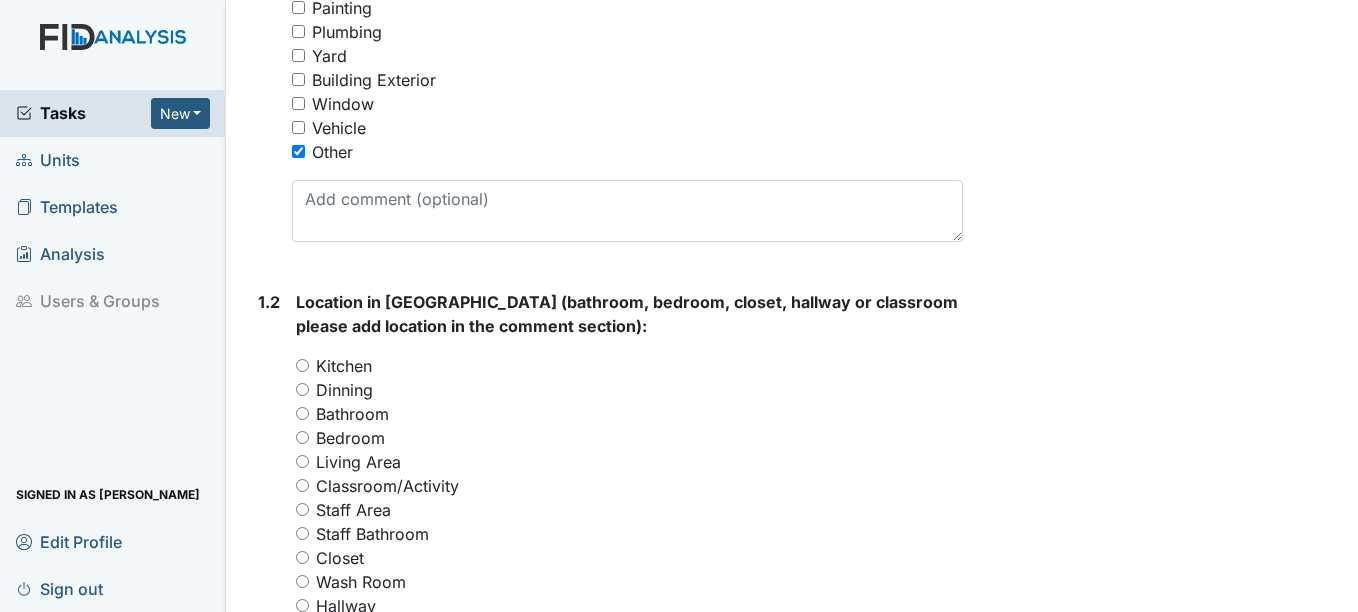 click on "Bedroom" at bounding box center [302, 437] 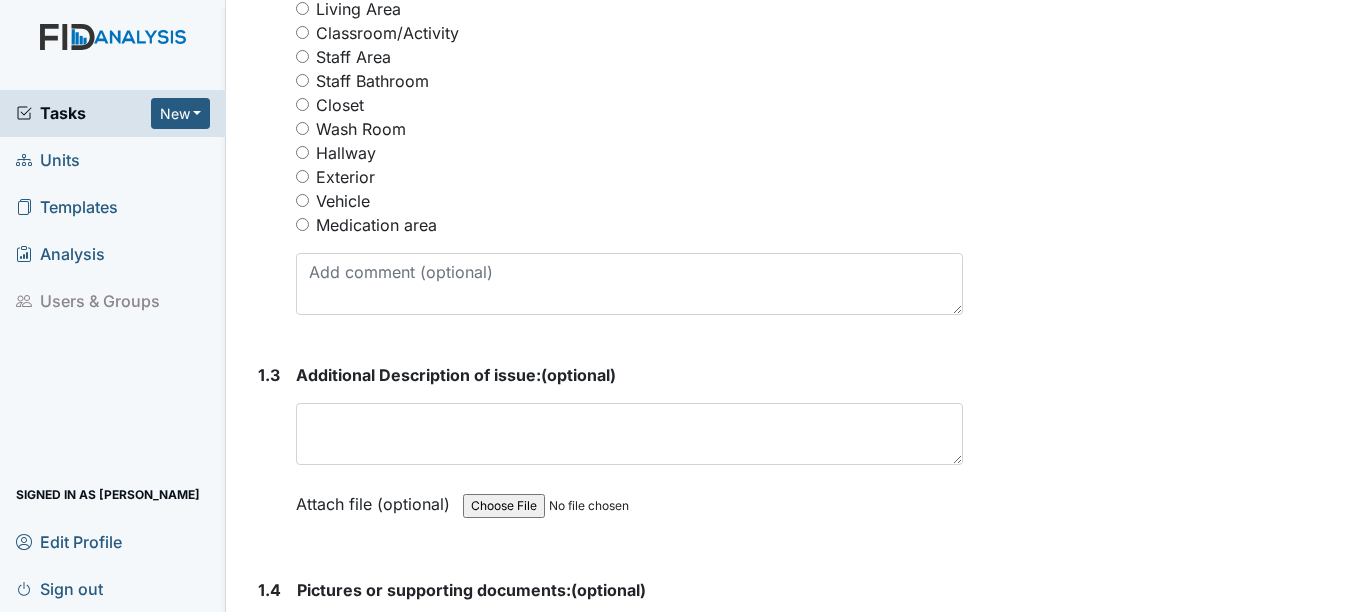 scroll, scrollTop: 1100, scrollLeft: 0, axis: vertical 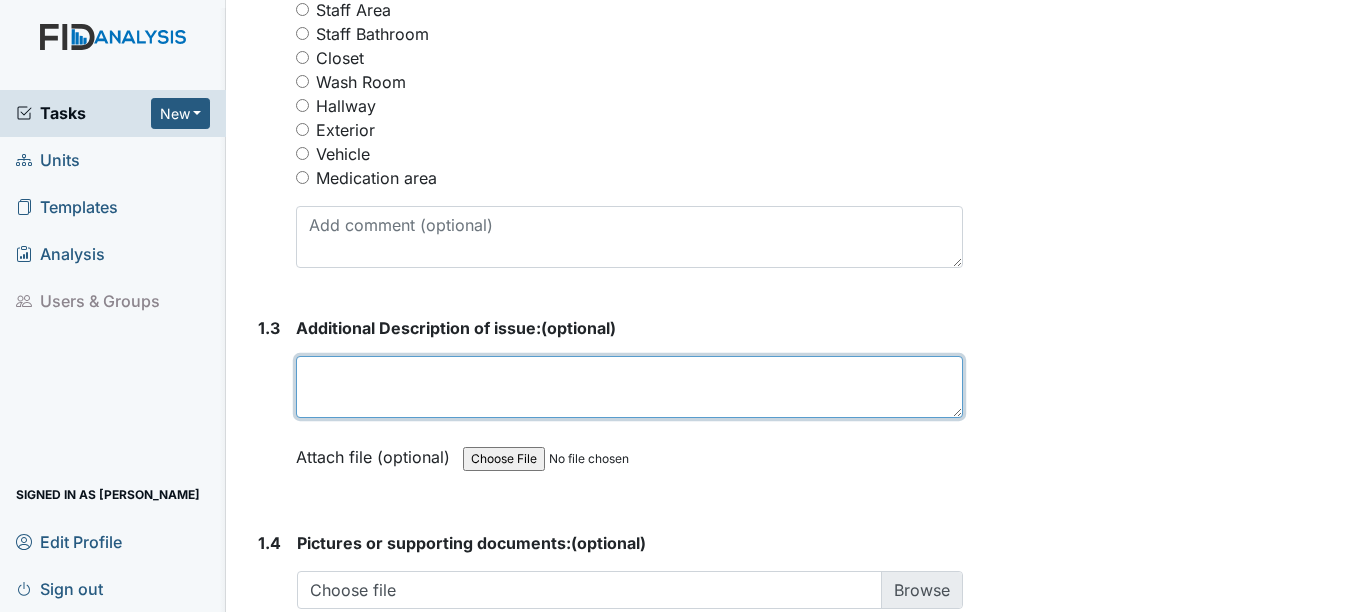click at bounding box center (629, 387) 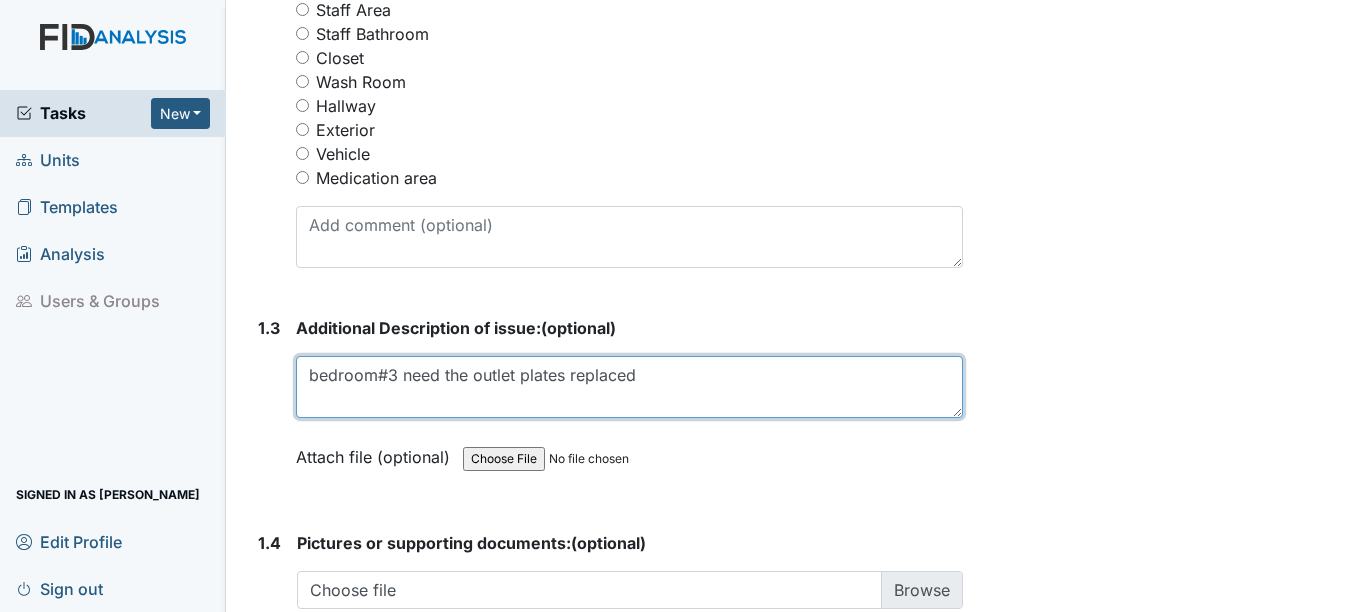 click on "bedroom#3 need the outlet plates replaced" at bounding box center [629, 387] 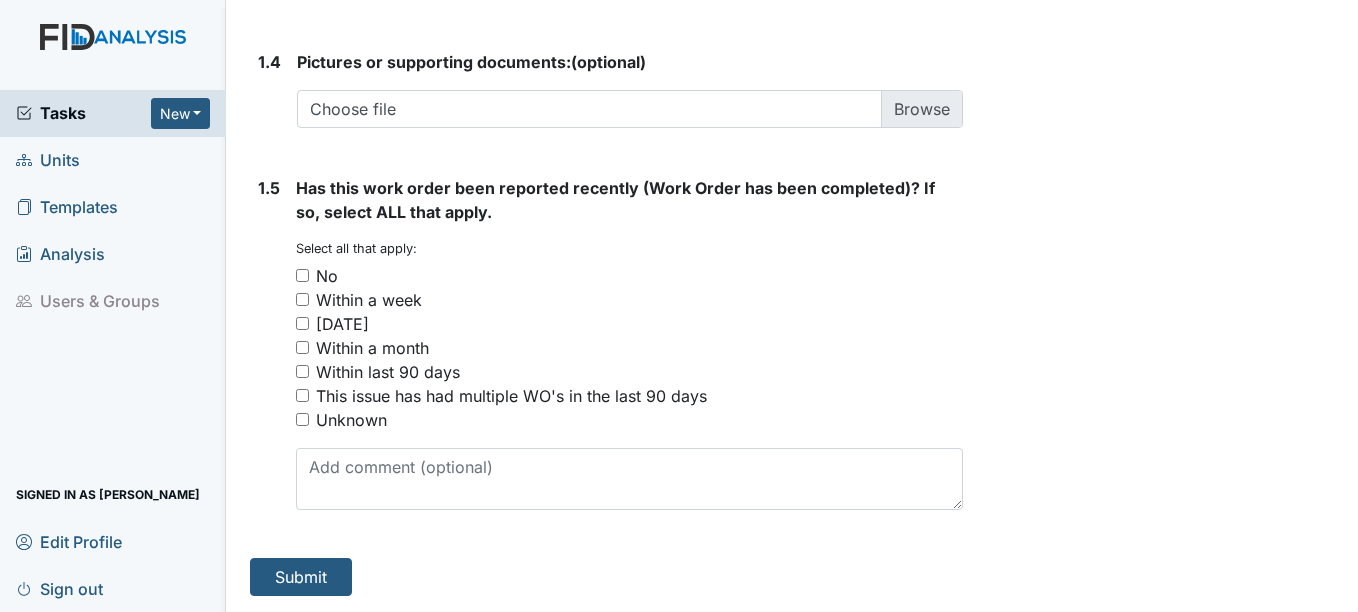 scroll, scrollTop: 1605, scrollLeft: 0, axis: vertical 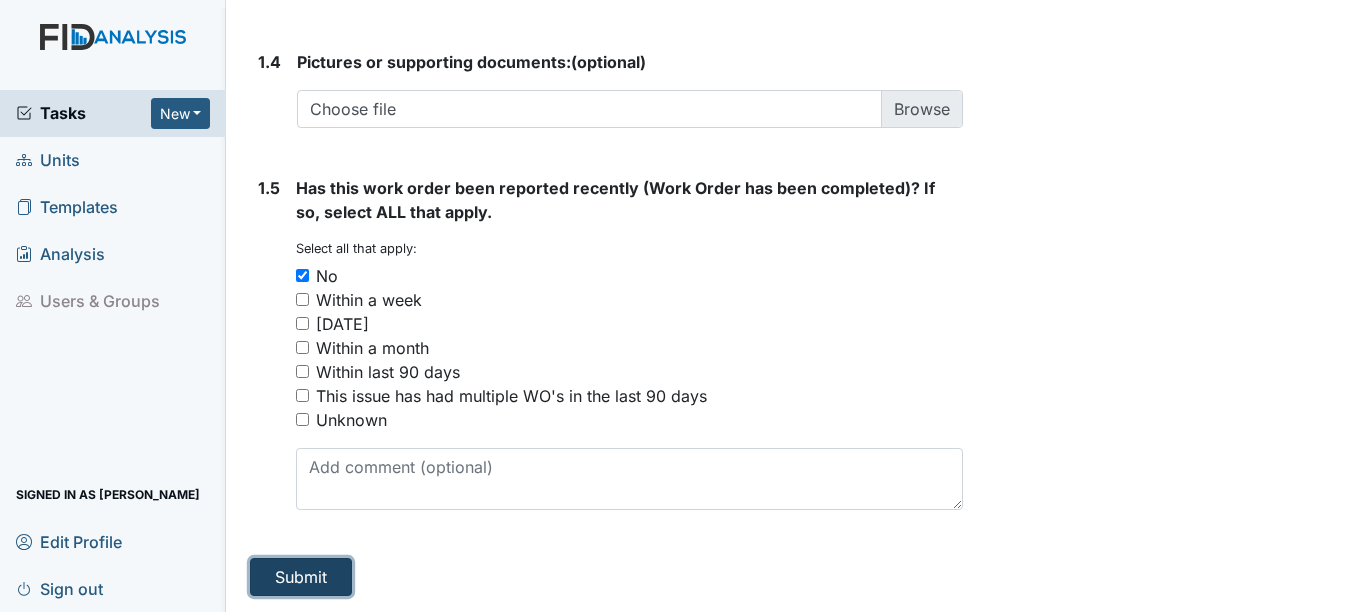 click on "Submit" at bounding box center [301, 577] 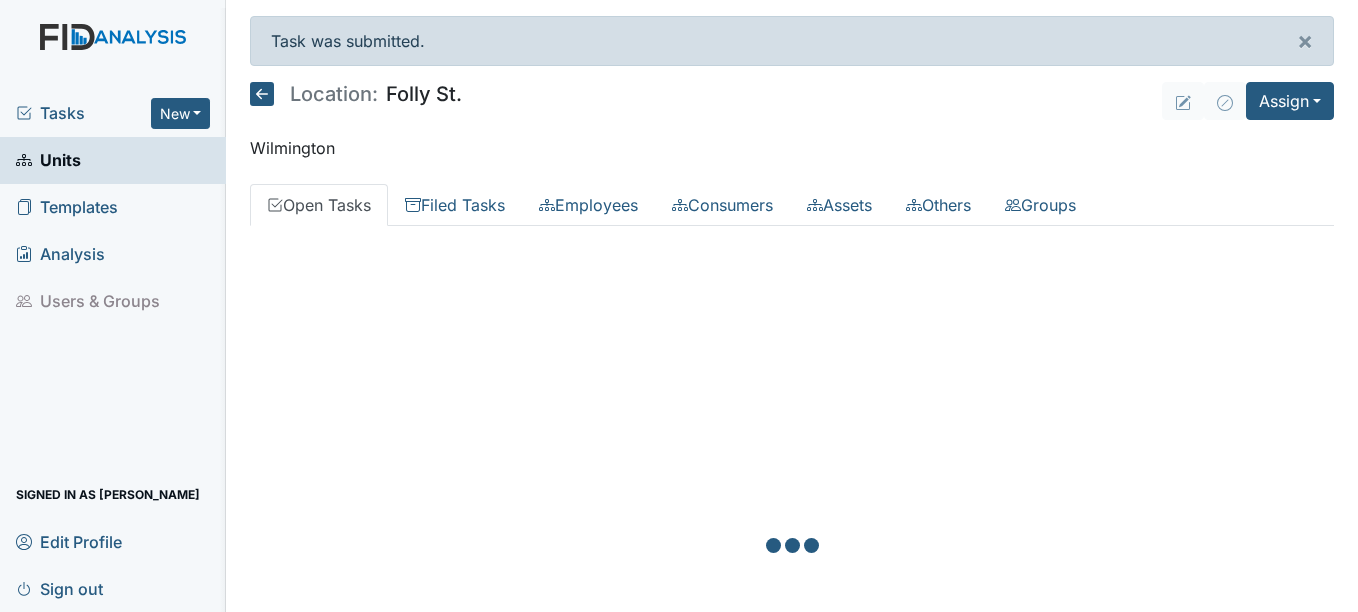 scroll, scrollTop: 0, scrollLeft: 0, axis: both 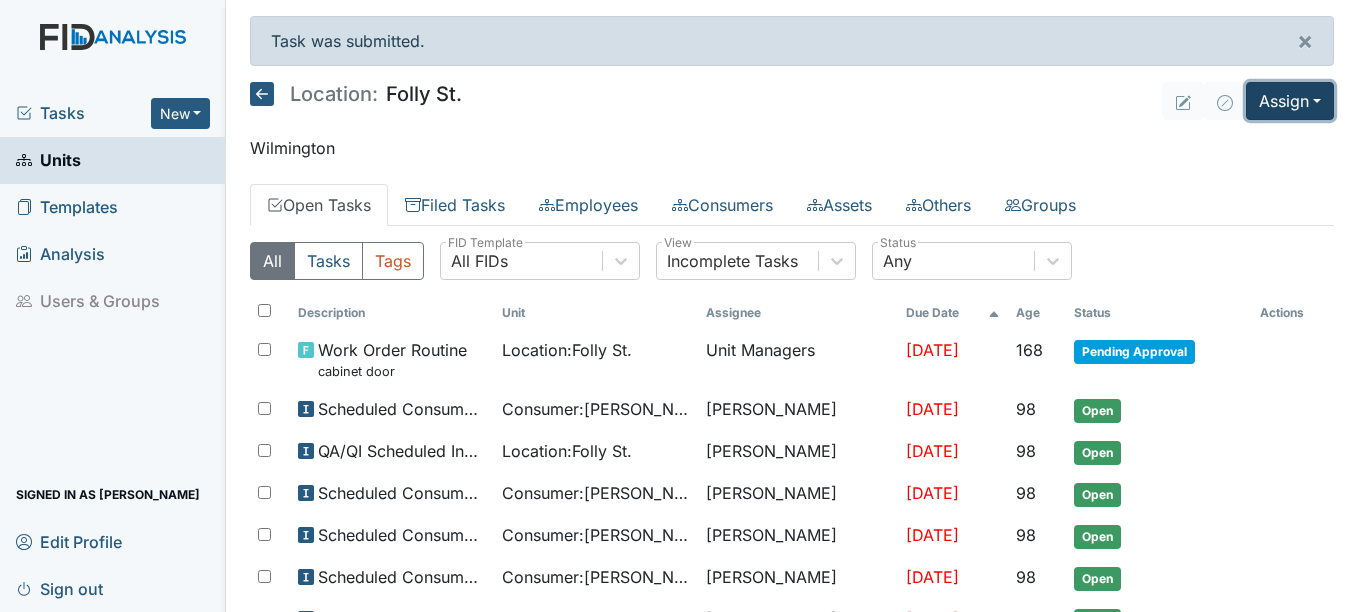 click on "Assign" at bounding box center [1290, 101] 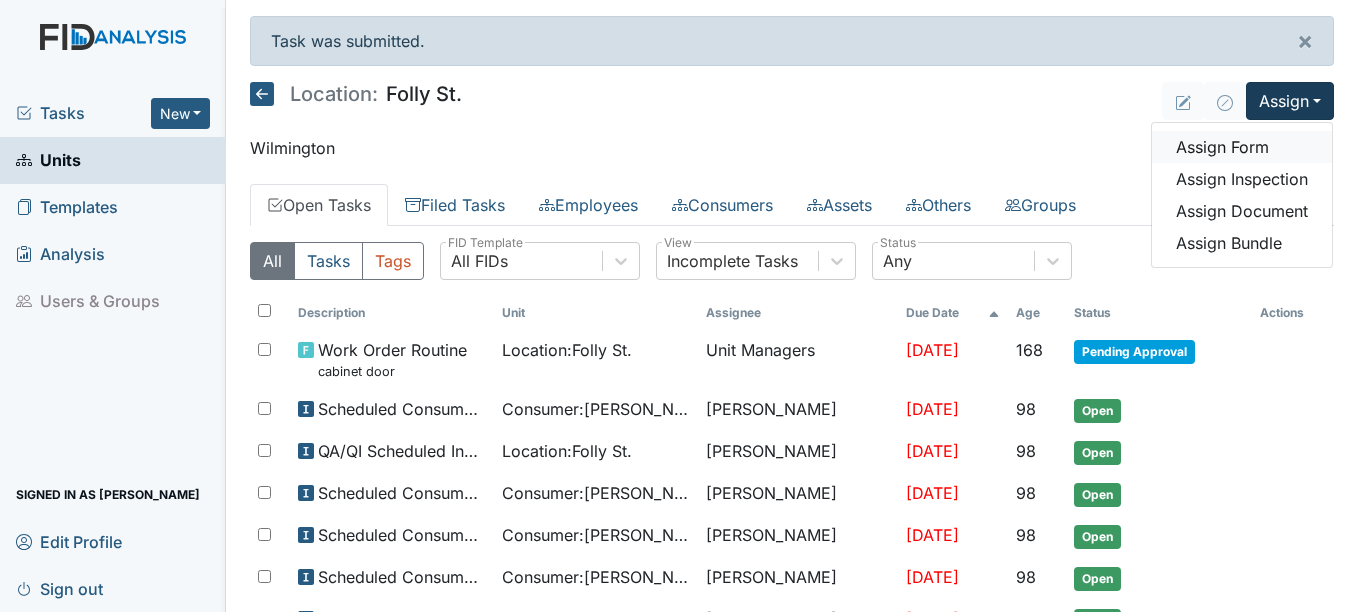 click on "Assign Form" at bounding box center [1242, 147] 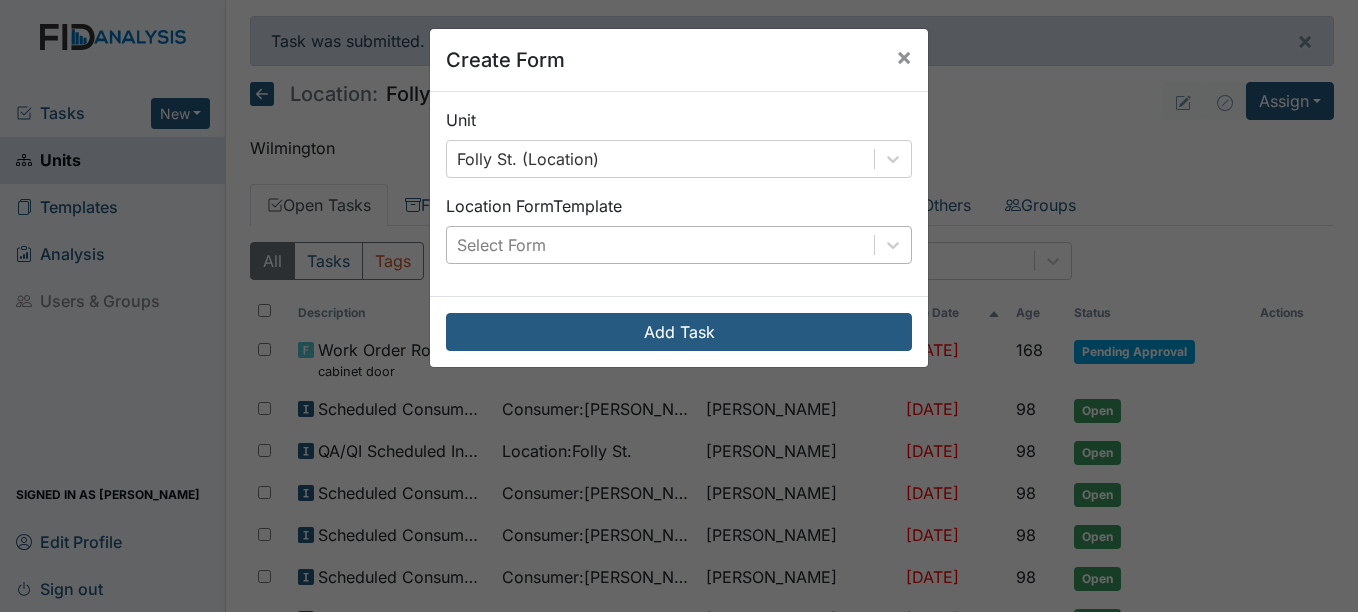 click on "Select Form" at bounding box center [660, 245] 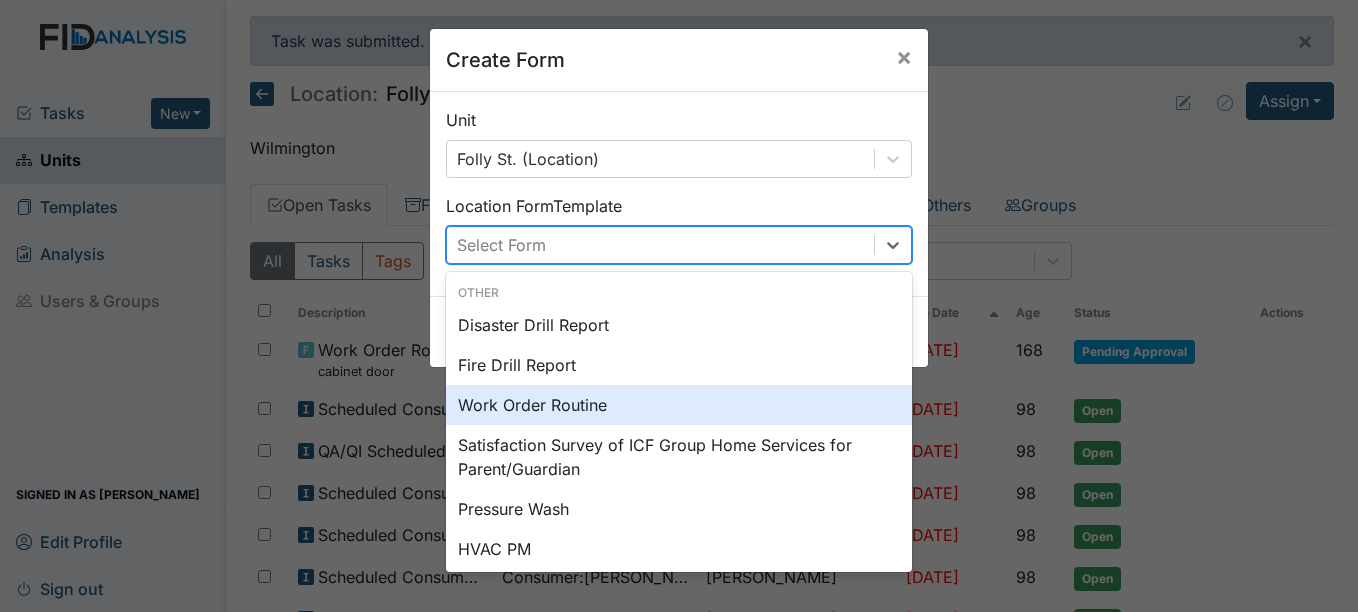 click on "Work Order Routine" at bounding box center [679, 405] 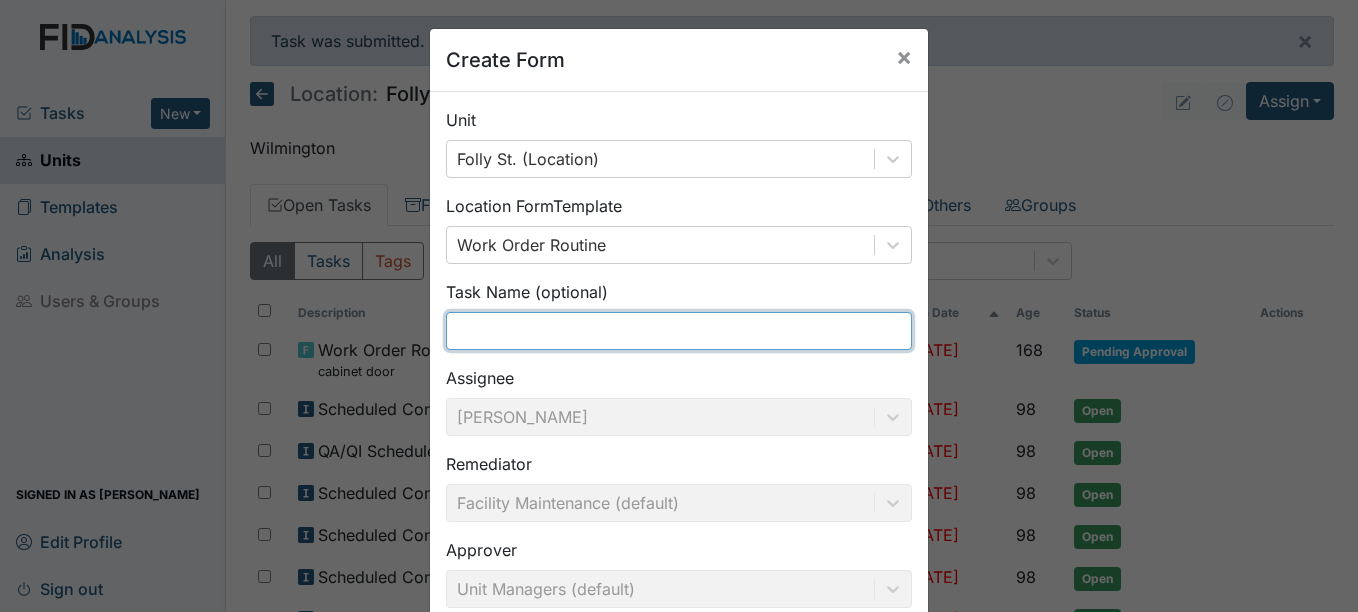 click at bounding box center (679, 331) 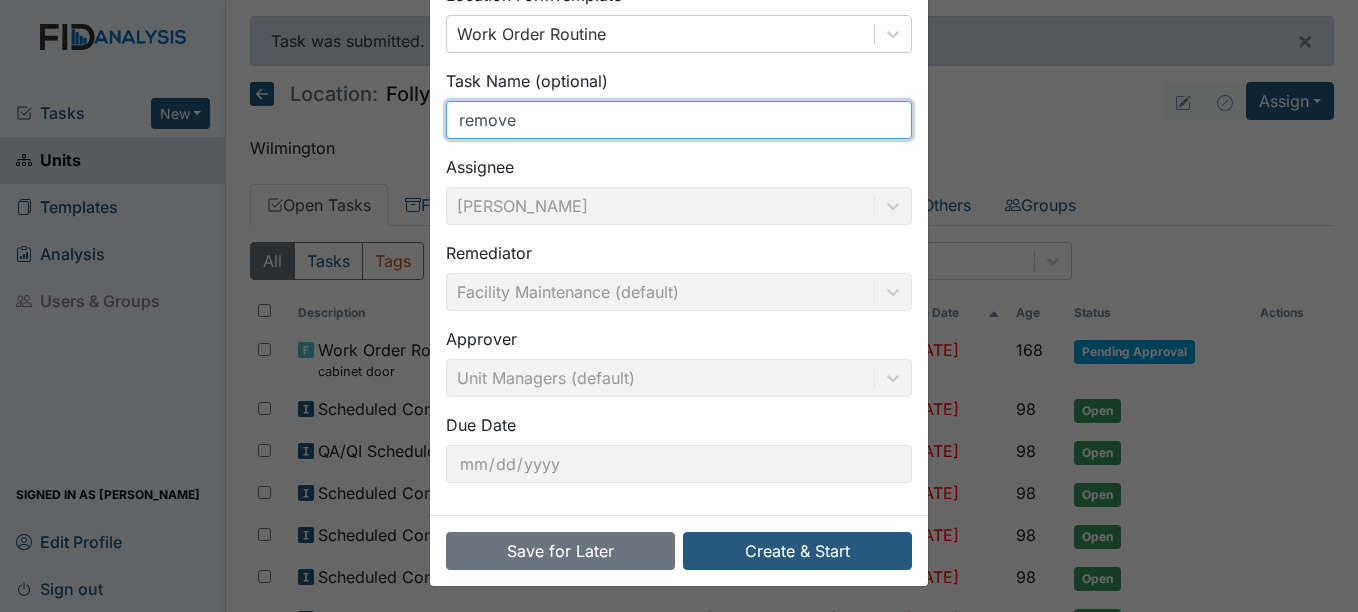 scroll, scrollTop: 214, scrollLeft: 0, axis: vertical 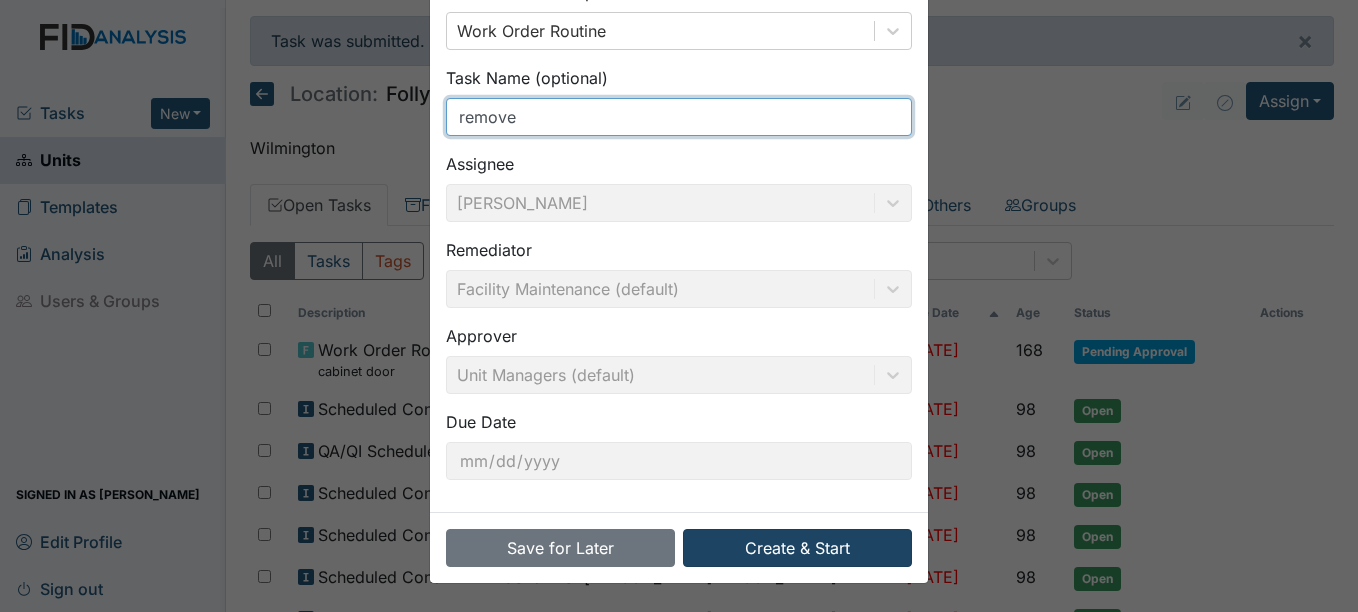 type on "remove" 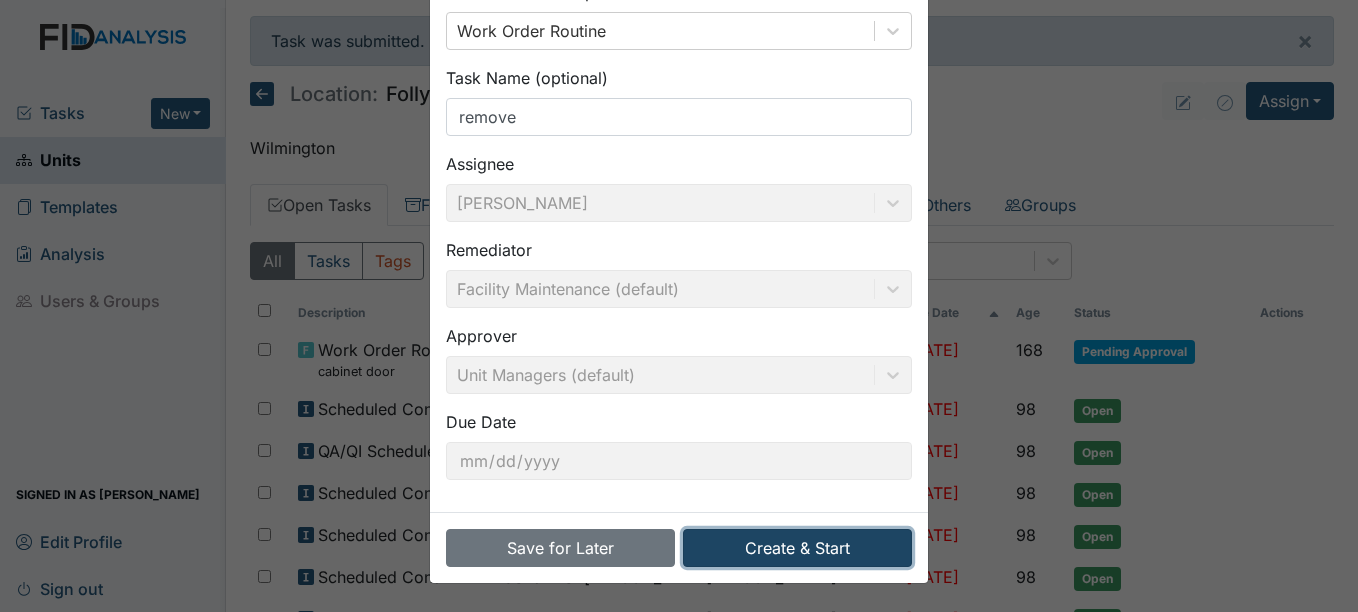 click on "Create & Start" at bounding box center (797, 548) 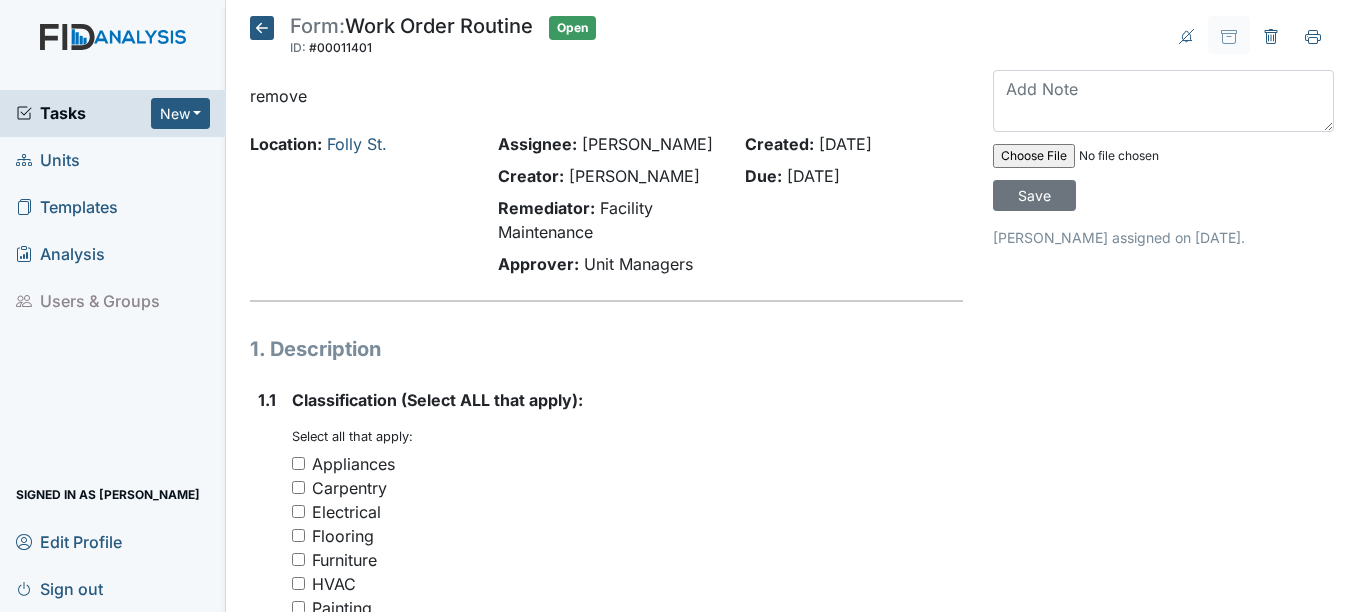 scroll, scrollTop: 0, scrollLeft: 0, axis: both 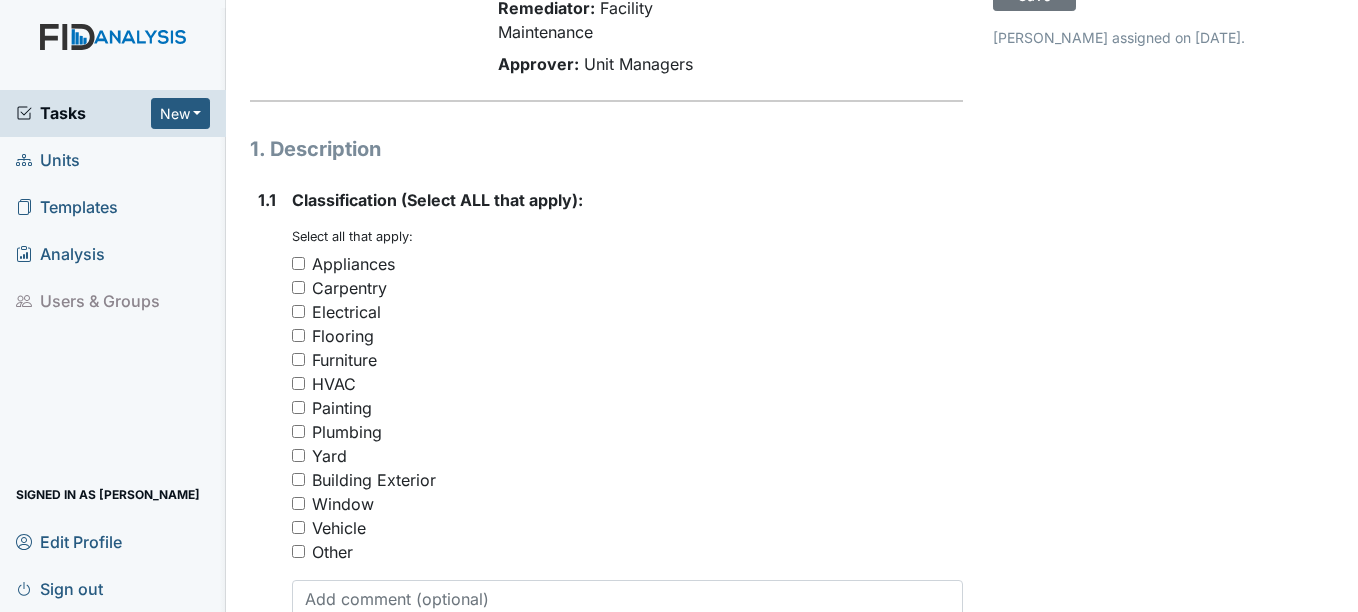 click on "Other" at bounding box center (298, 551) 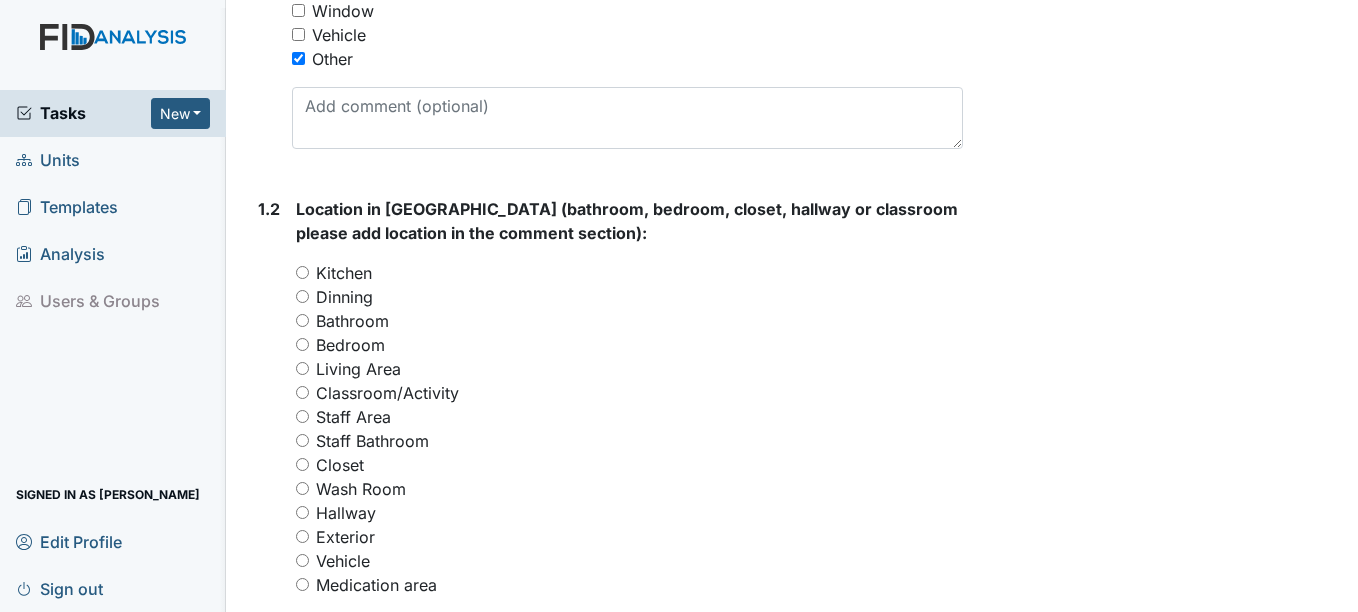 scroll, scrollTop: 700, scrollLeft: 0, axis: vertical 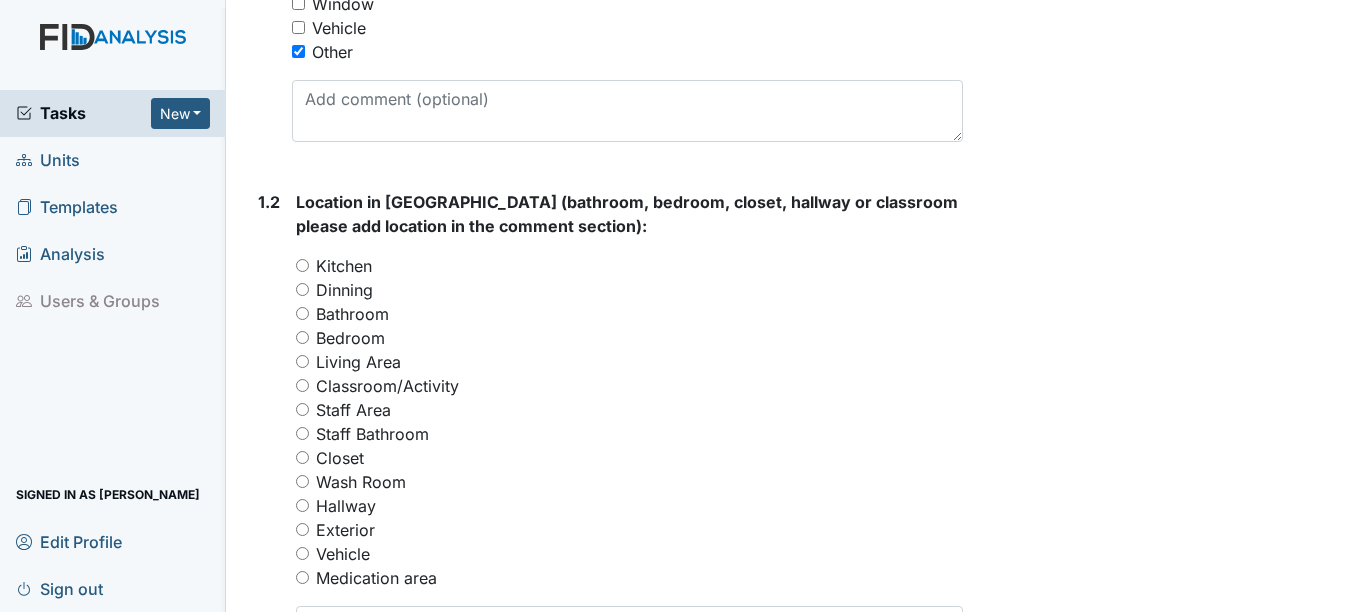 click on "Living Area" at bounding box center [302, 361] 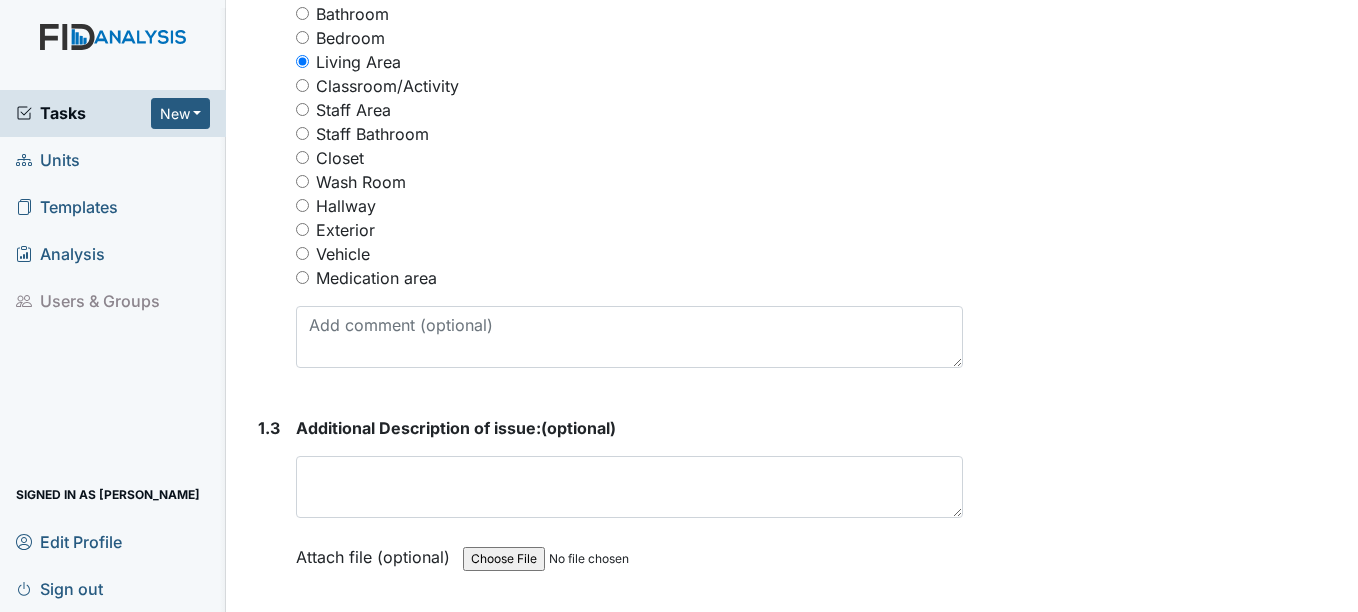 scroll, scrollTop: 1100, scrollLeft: 0, axis: vertical 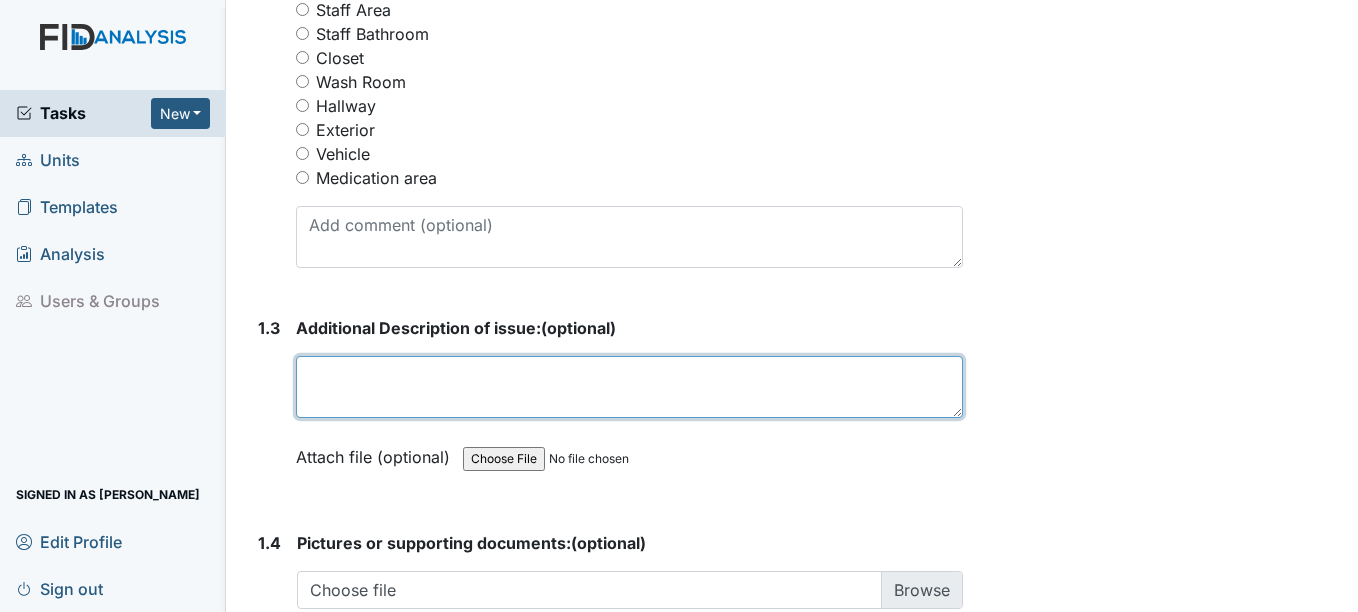 click at bounding box center (629, 387) 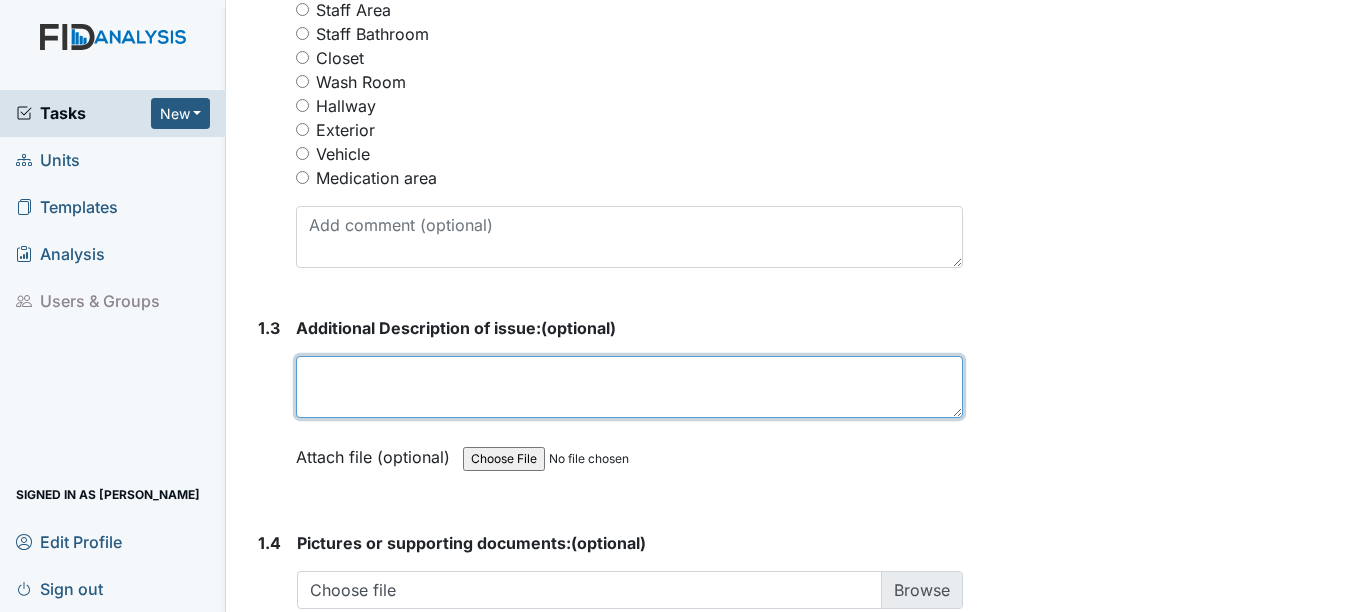 type on "N" 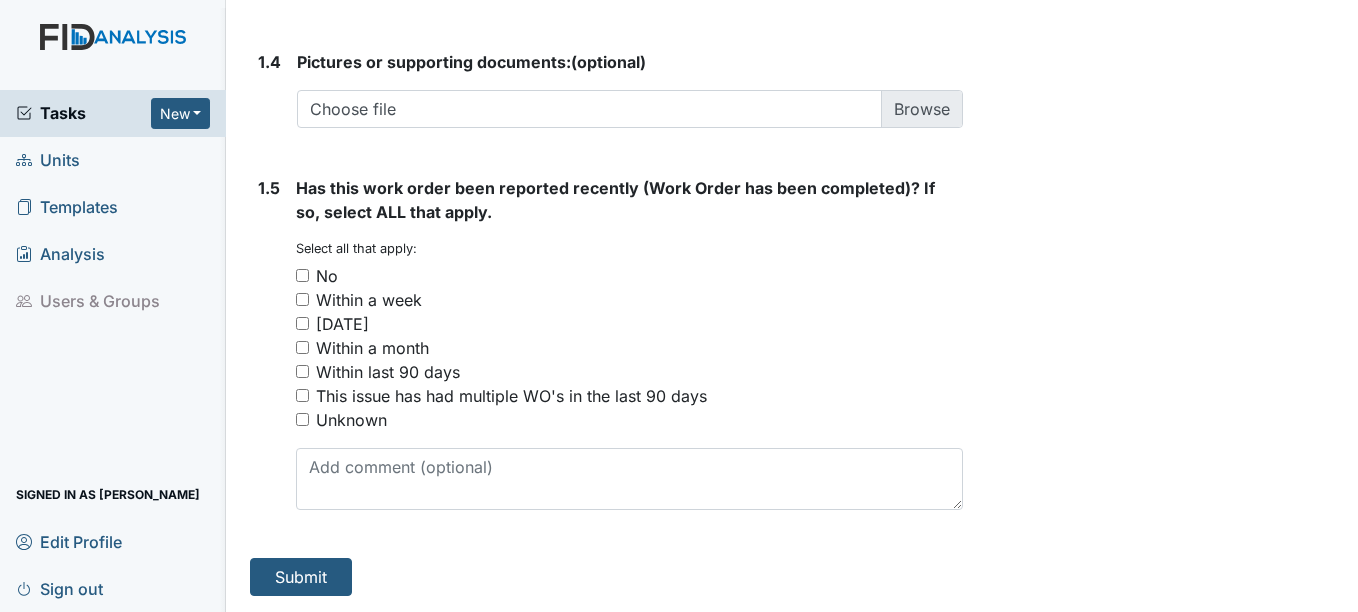 scroll, scrollTop: 1605, scrollLeft: 0, axis: vertical 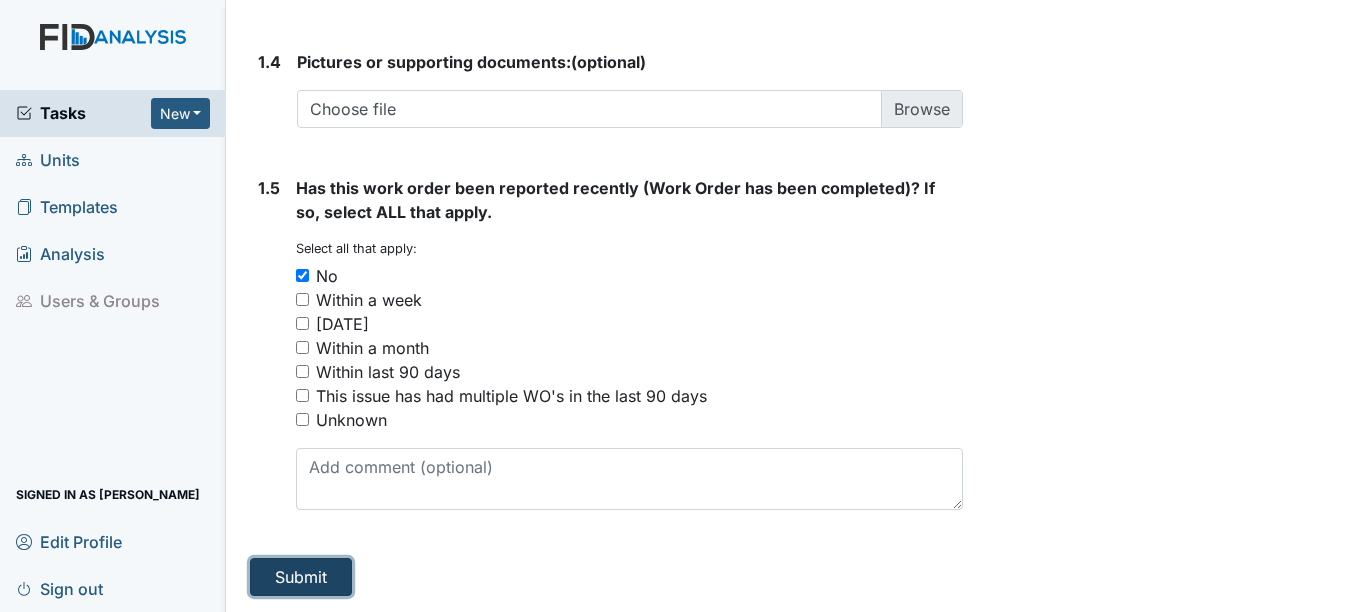 click on "Submit" at bounding box center [301, 577] 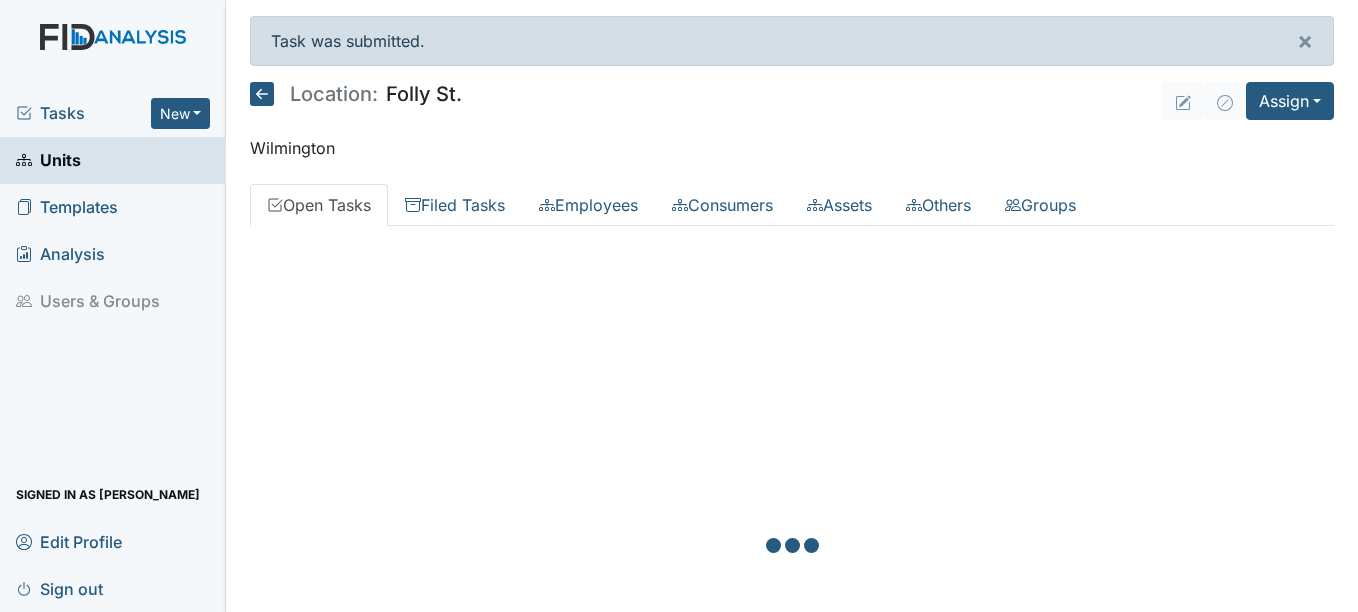 scroll, scrollTop: 0, scrollLeft: 0, axis: both 